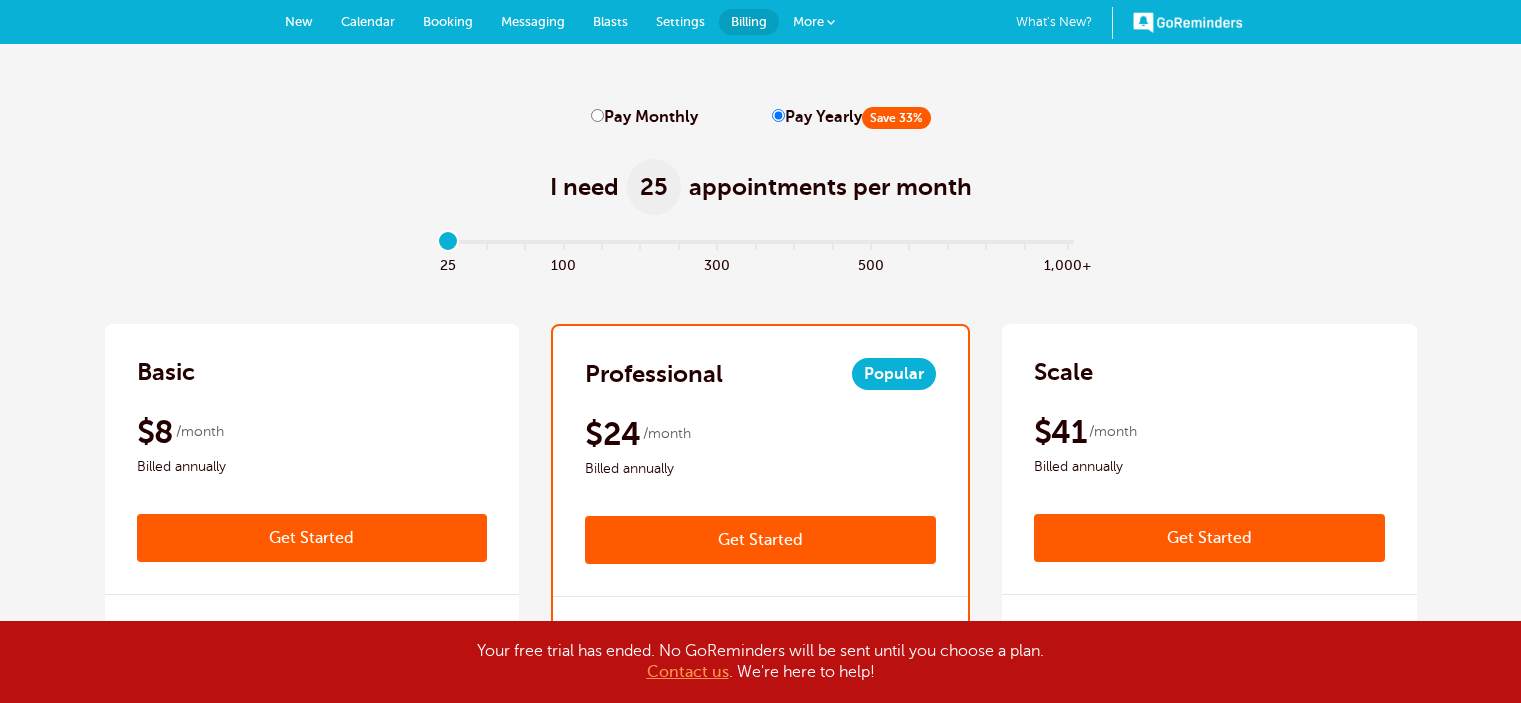 scroll, scrollTop: 0, scrollLeft: 0, axis: both 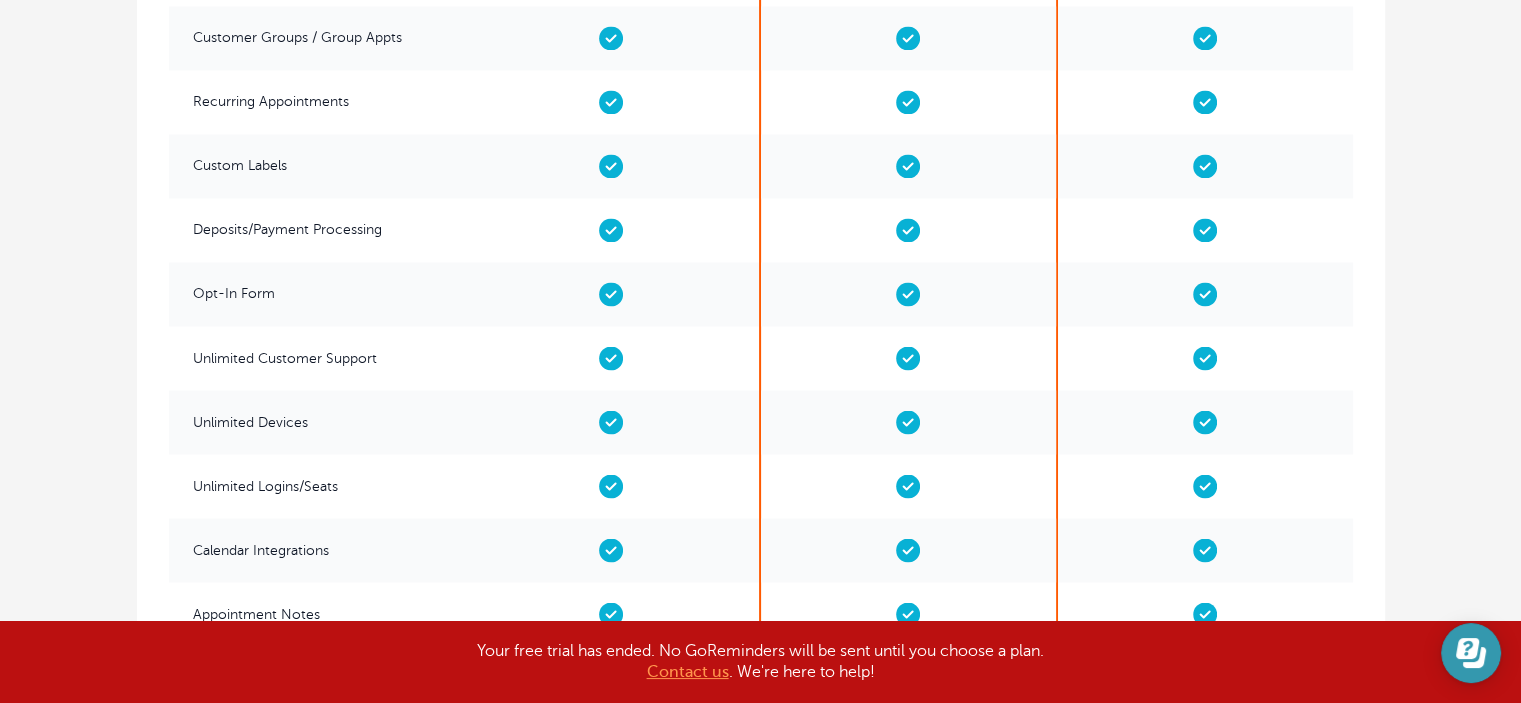 click 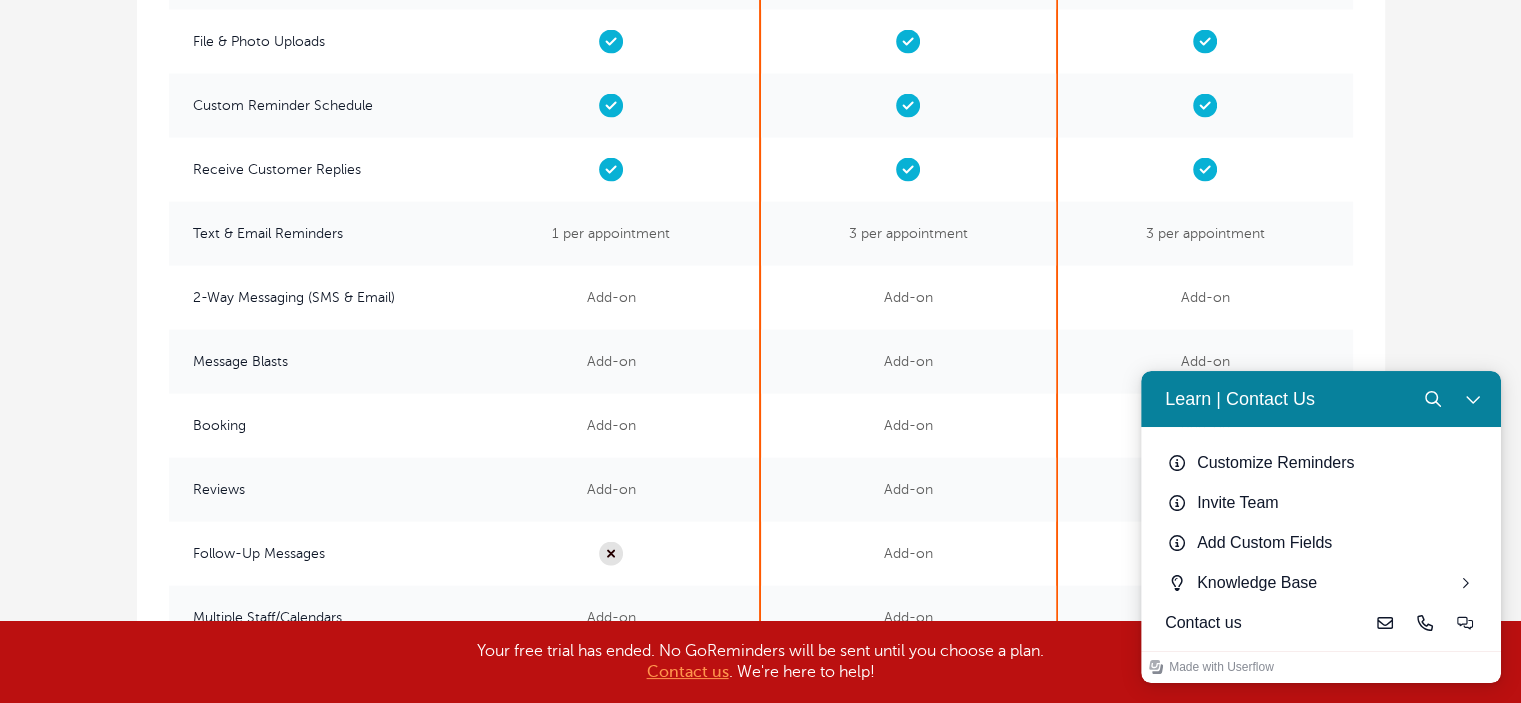 scroll, scrollTop: 4800, scrollLeft: 0, axis: vertical 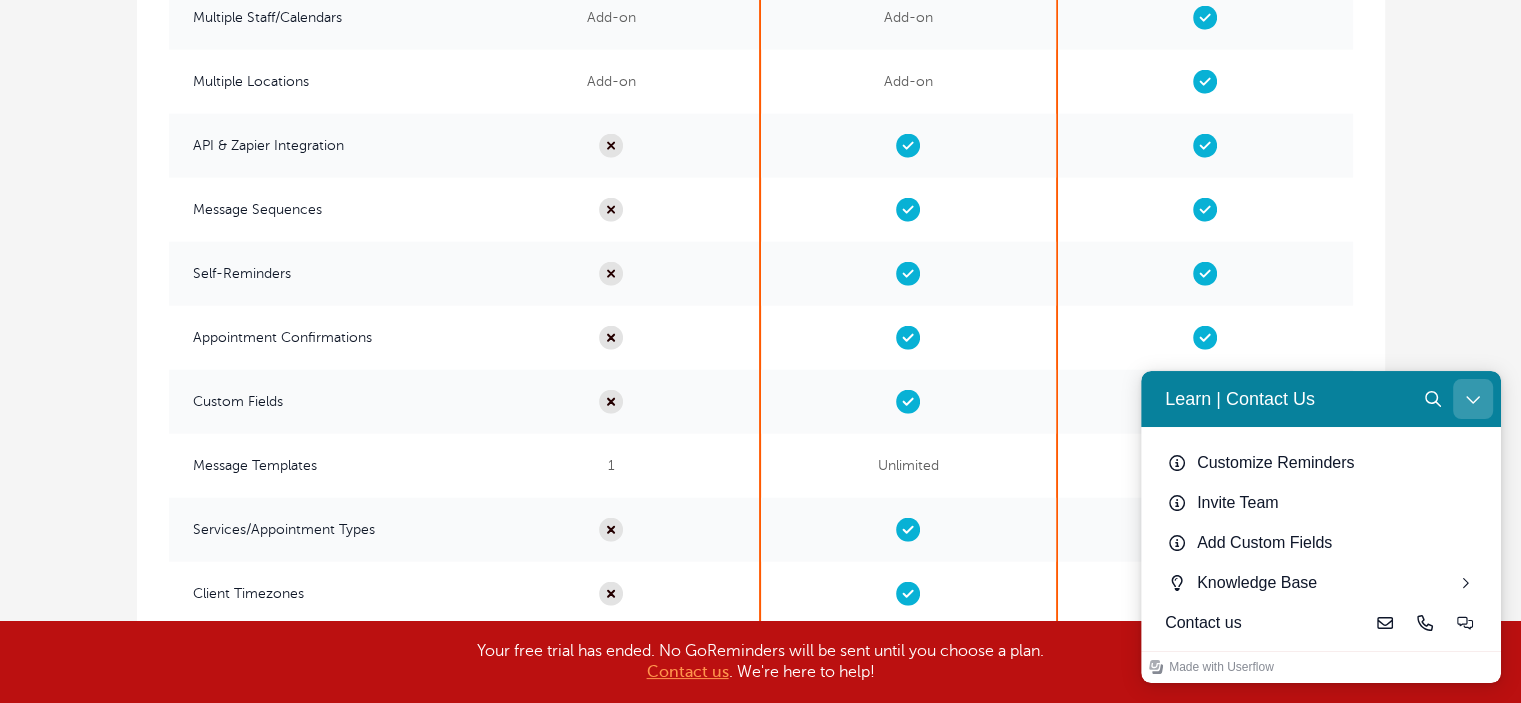 click at bounding box center (1473, 399) 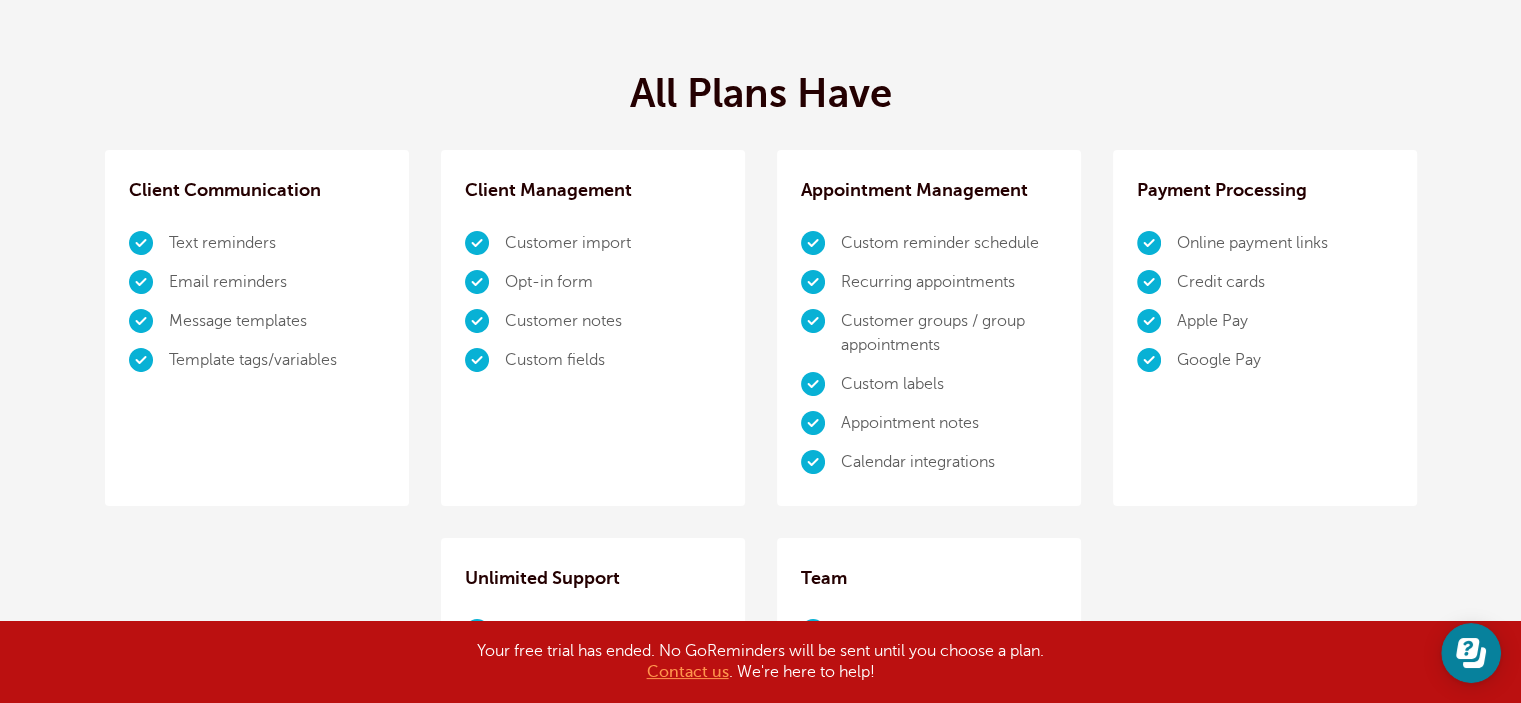 scroll, scrollTop: 800, scrollLeft: 0, axis: vertical 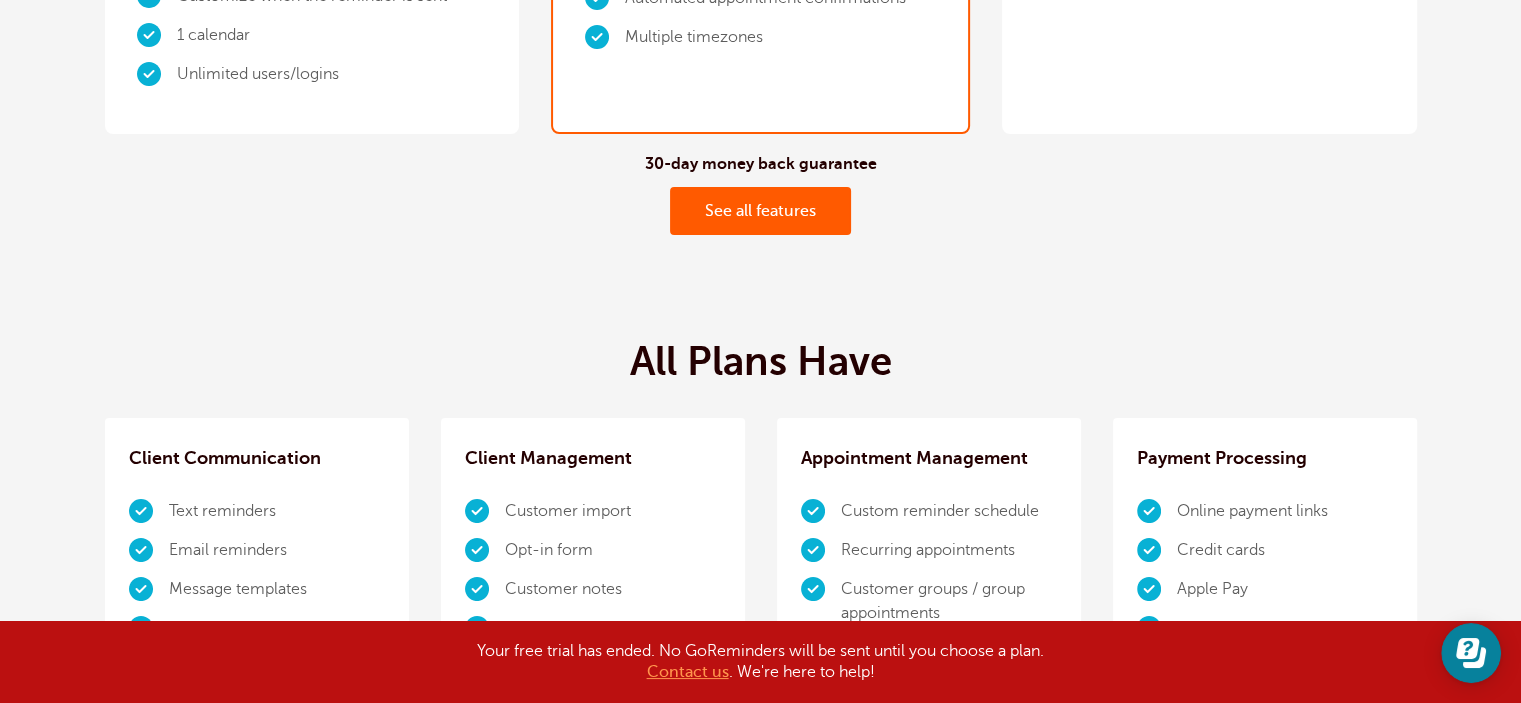 click on "See all features" at bounding box center [760, 211] 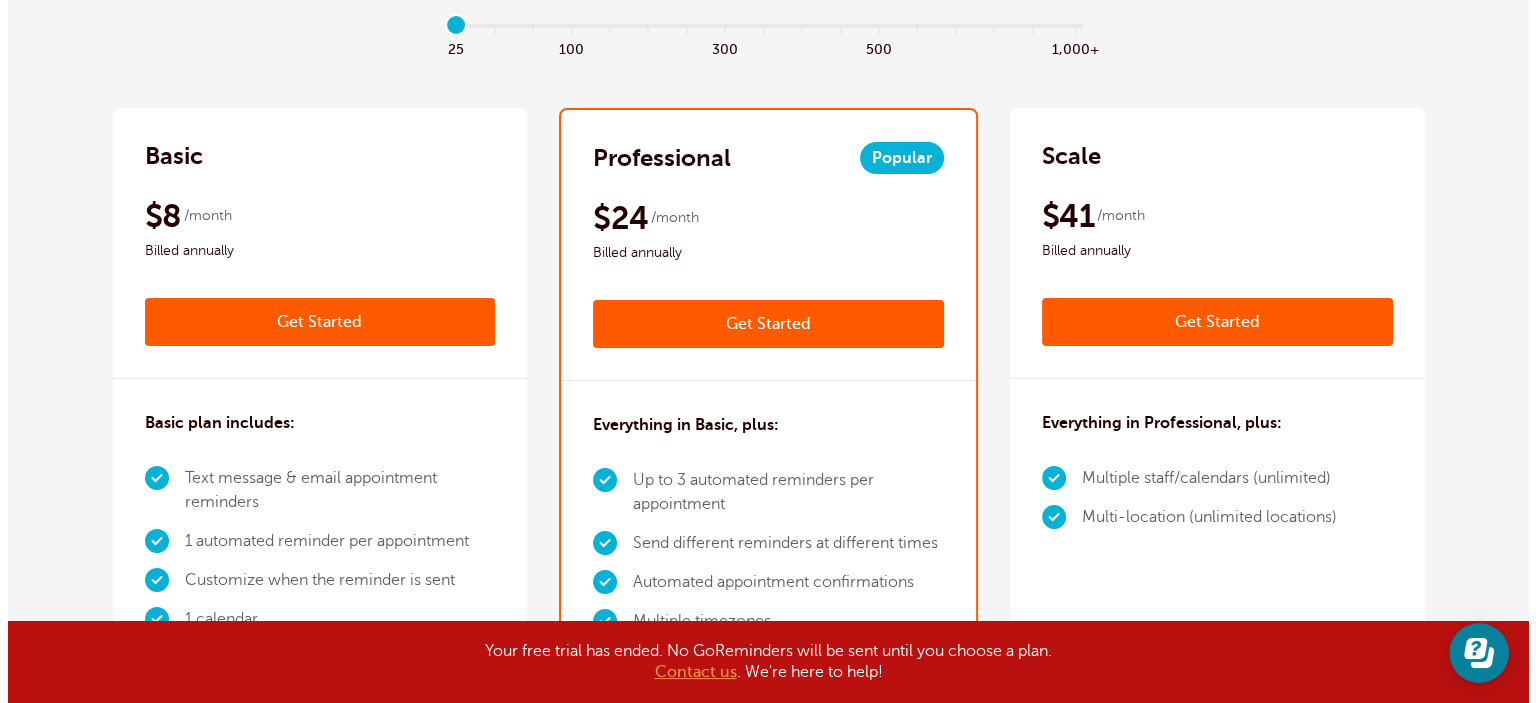 scroll, scrollTop: 0, scrollLeft: 0, axis: both 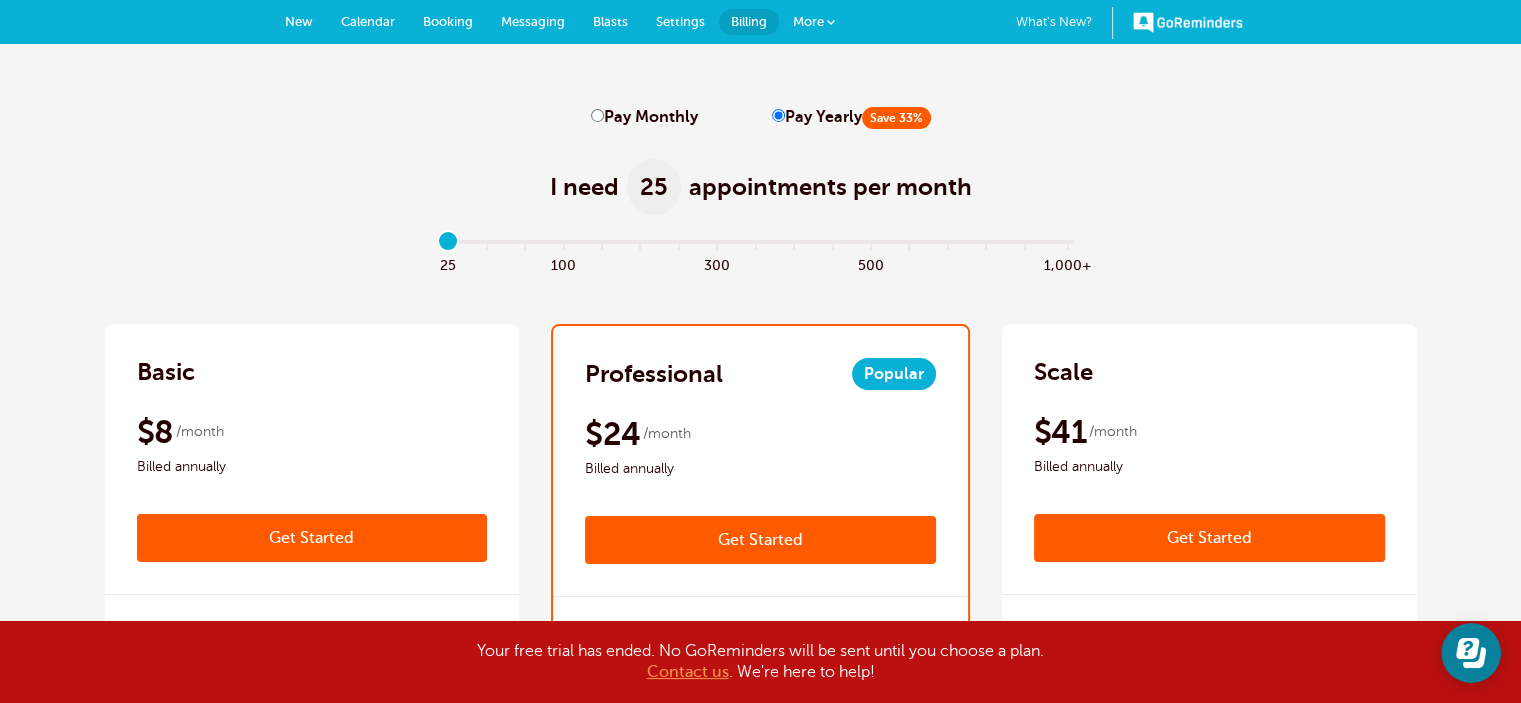 click at bounding box center (831, 22) 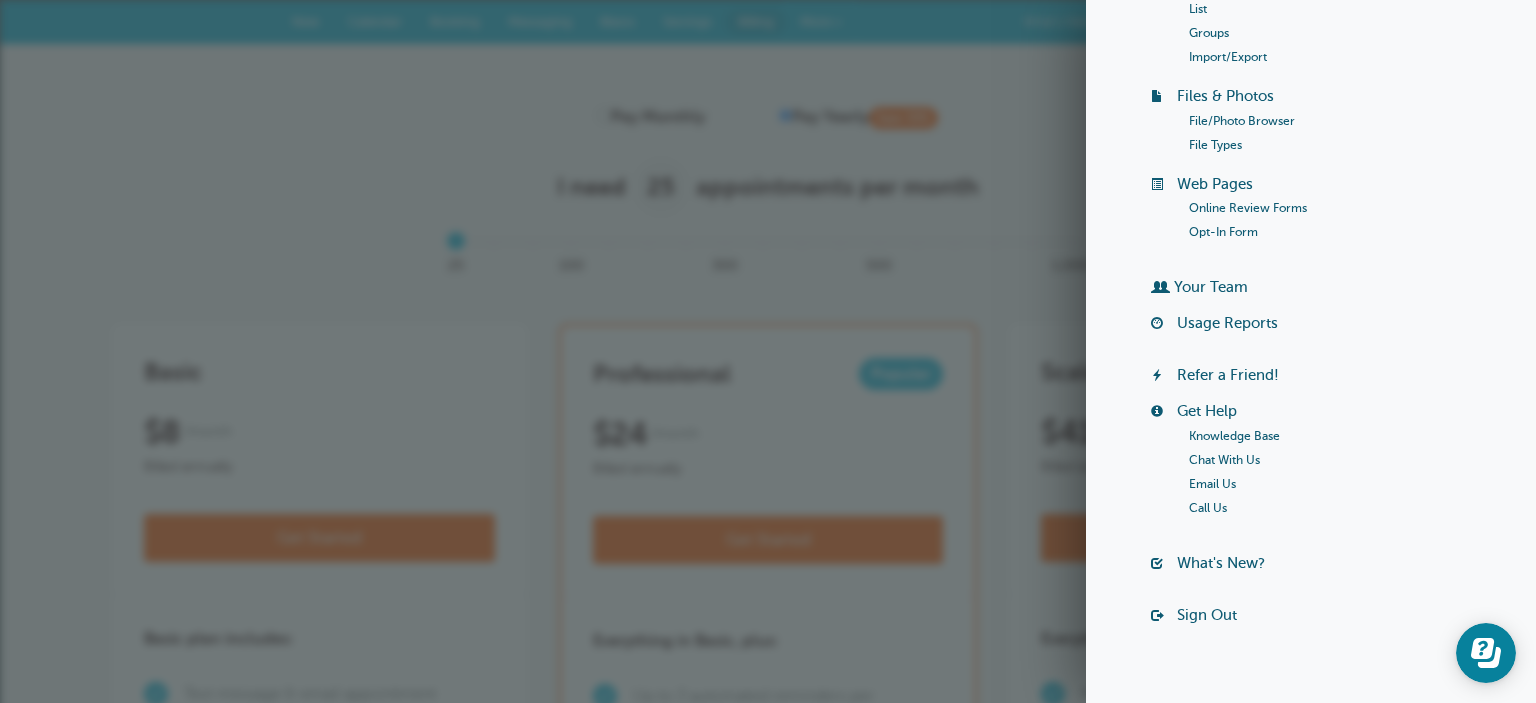 scroll, scrollTop: 262, scrollLeft: 0, axis: vertical 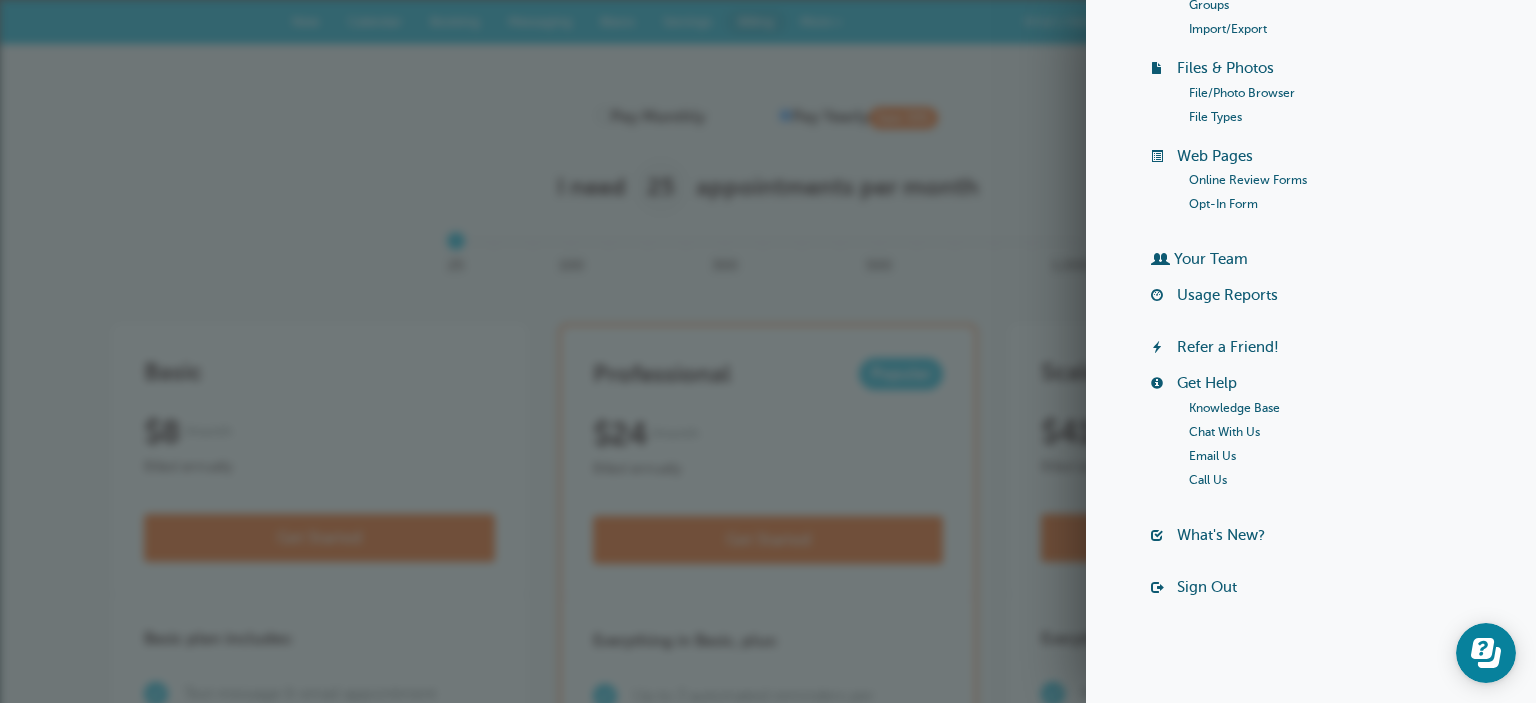 click on "Sign Out" at bounding box center (1207, 587) 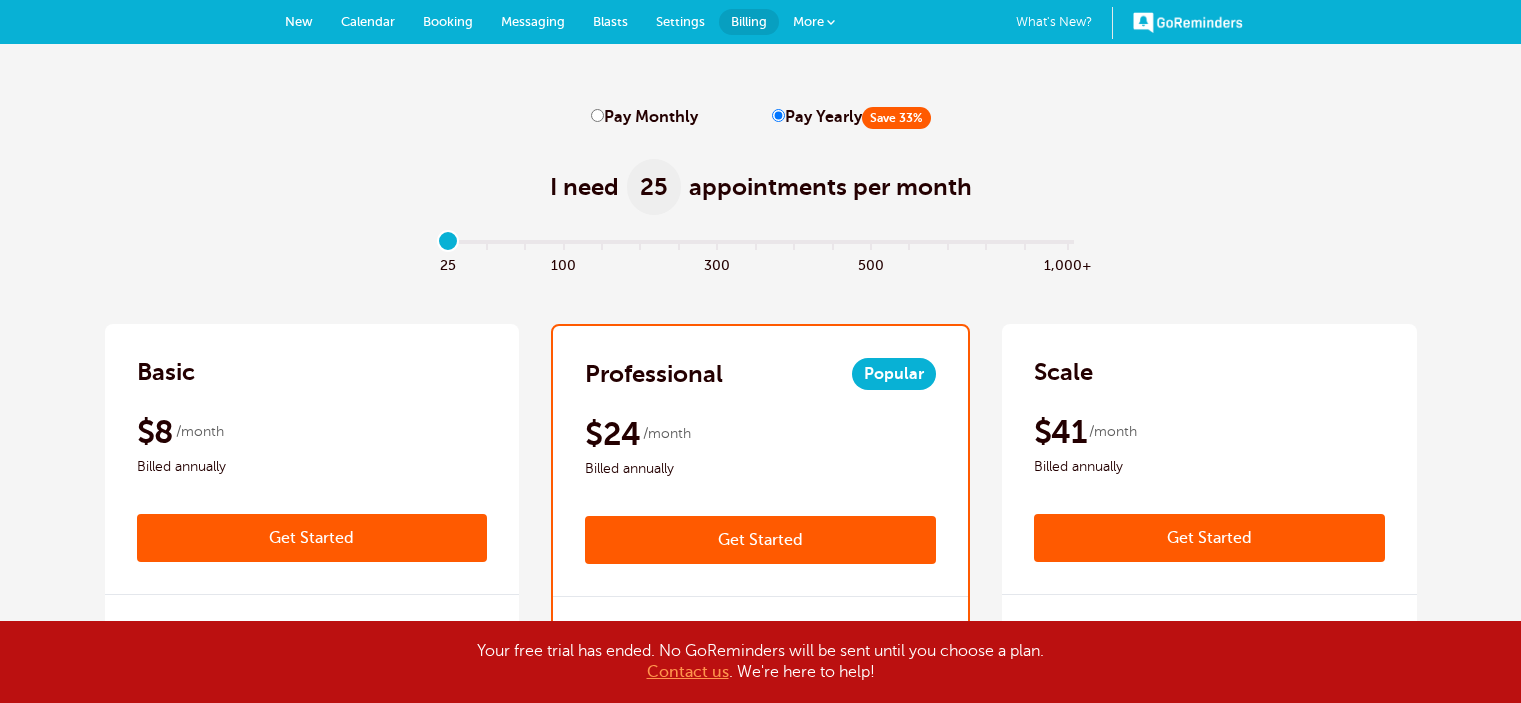 scroll, scrollTop: 0, scrollLeft: 0, axis: both 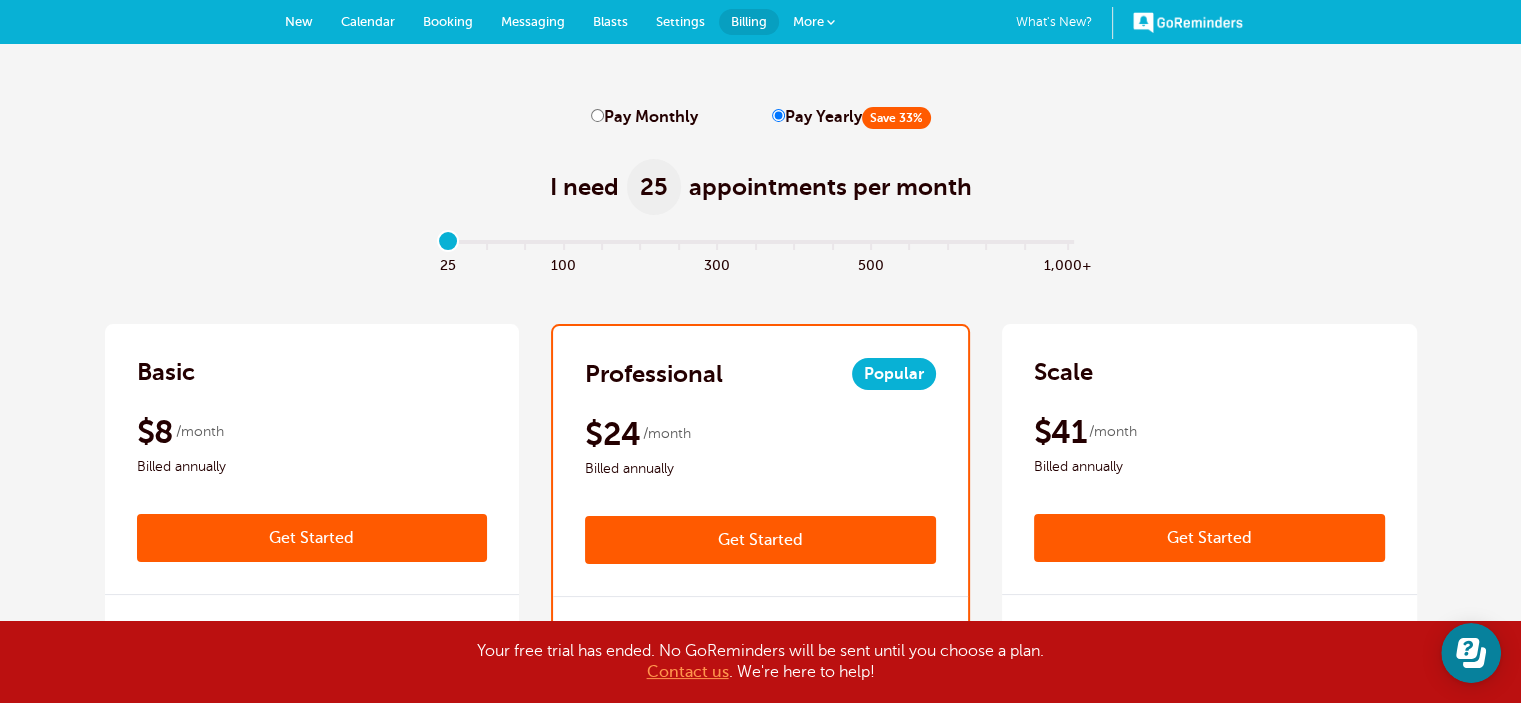 click on "$8
/month
Billed annually" at bounding box center (312, 445) 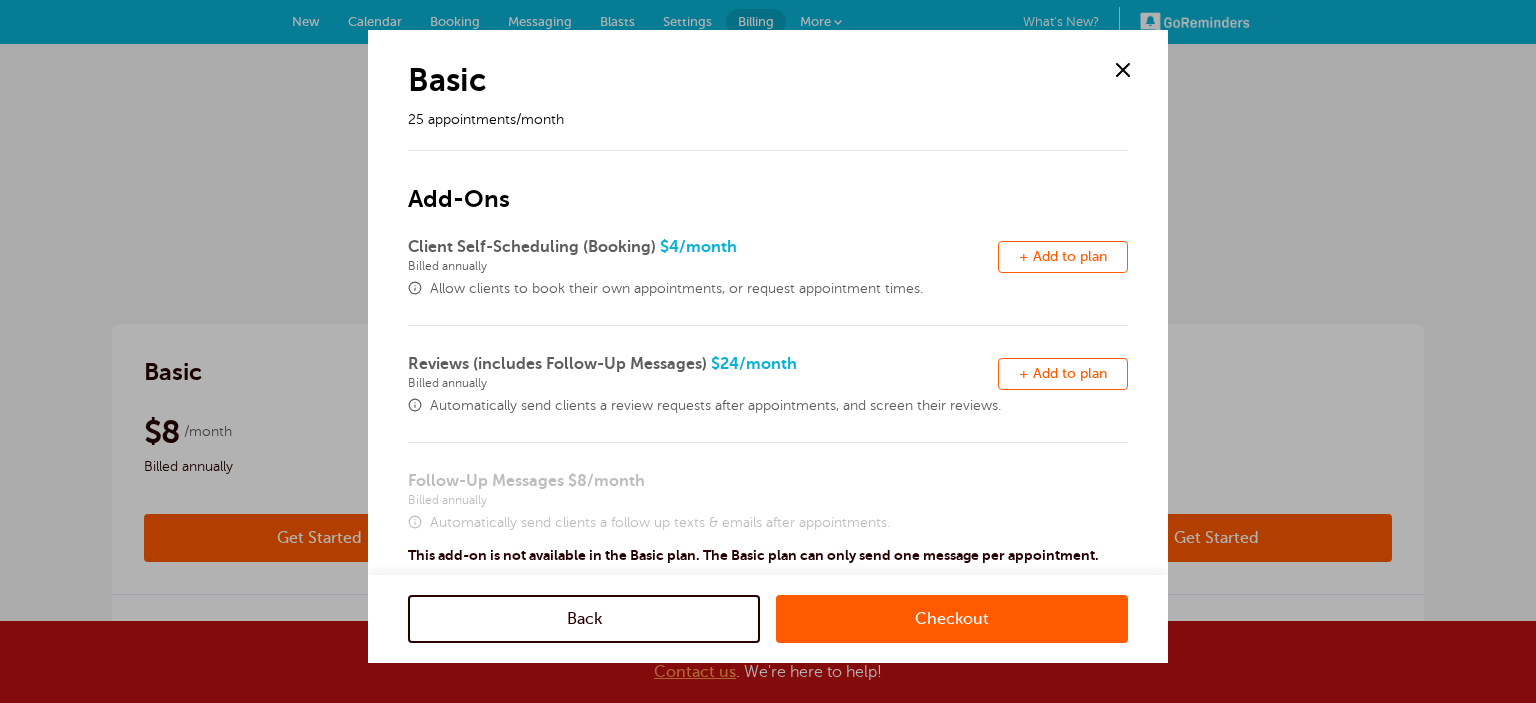 click at bounding box center [1123, 70] 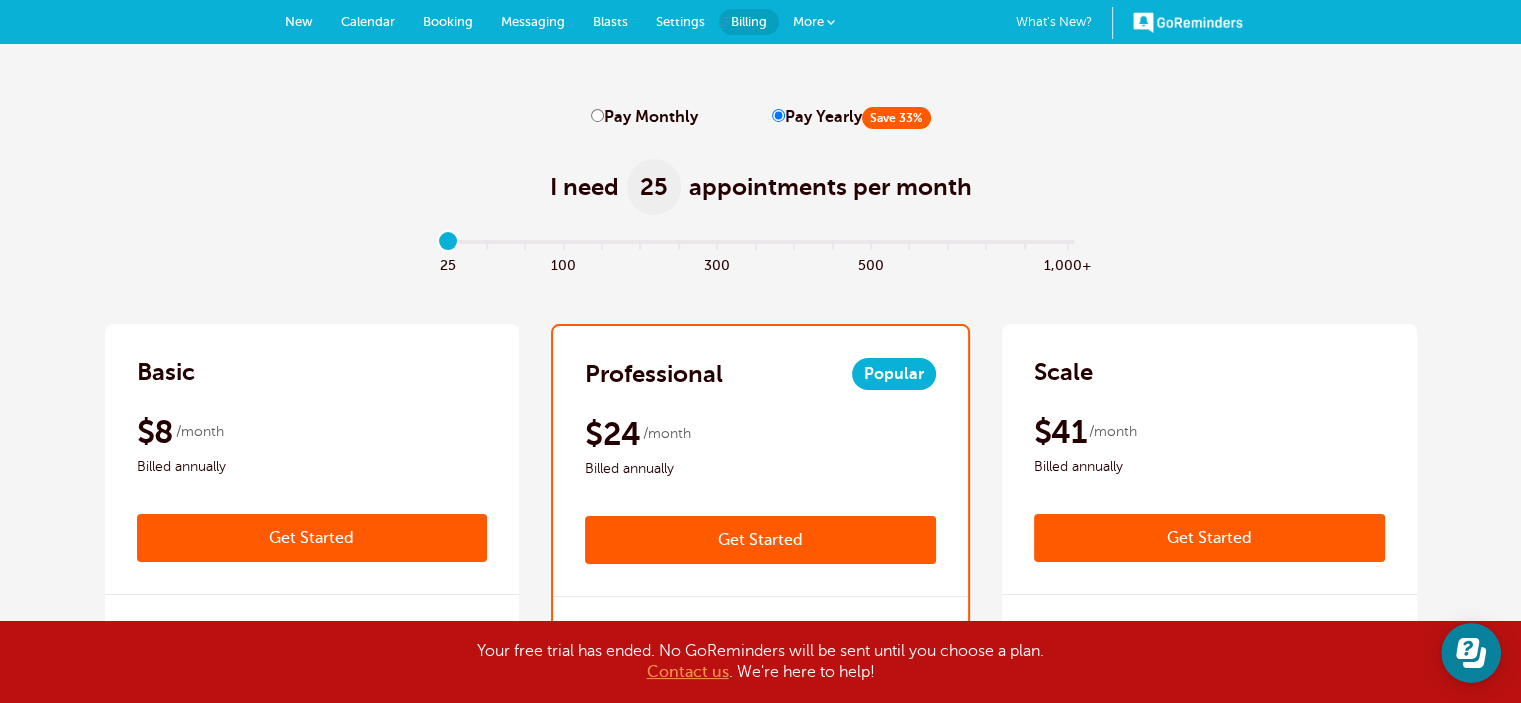 scroll, scrollTop: 0, scrollLeft: 0, axis: both 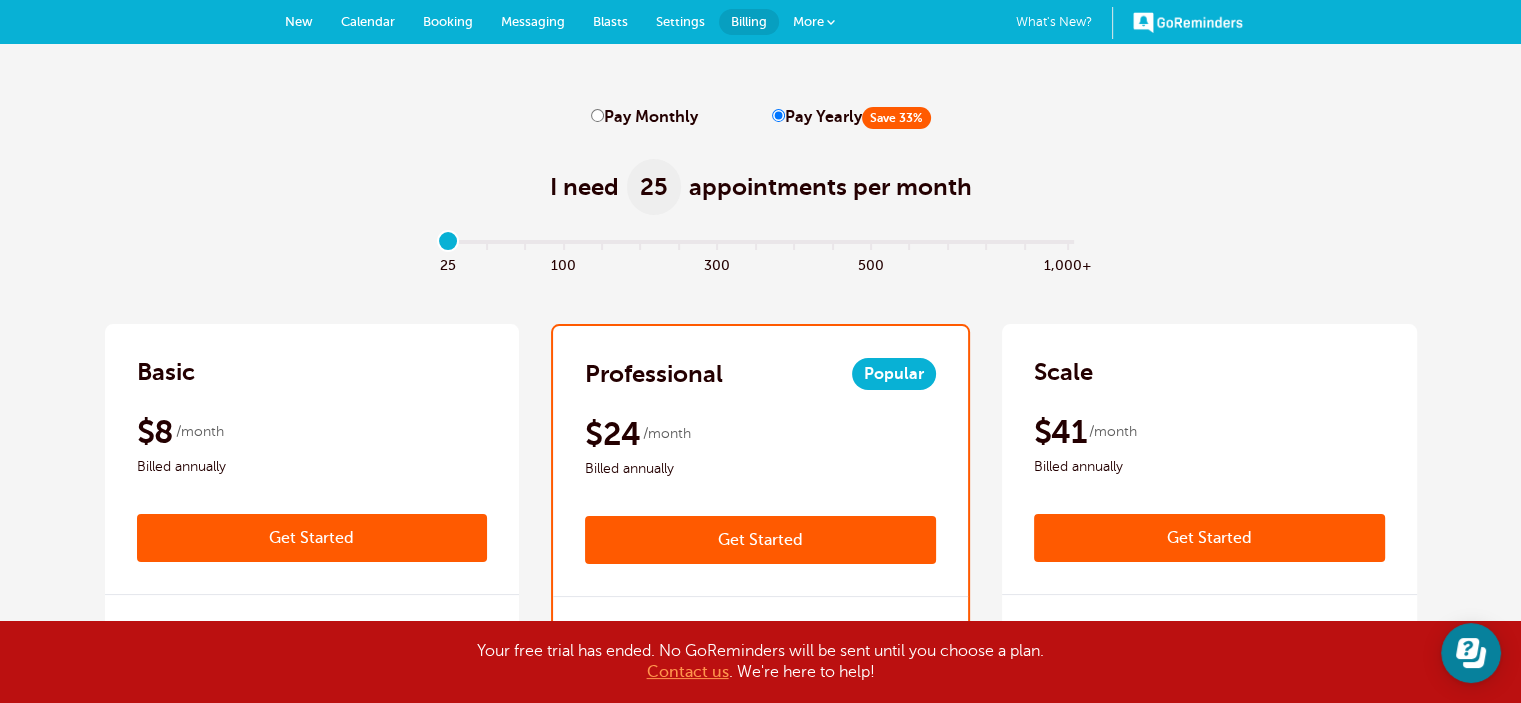 click on "GoReminders" at bounding box center (1188, 22) 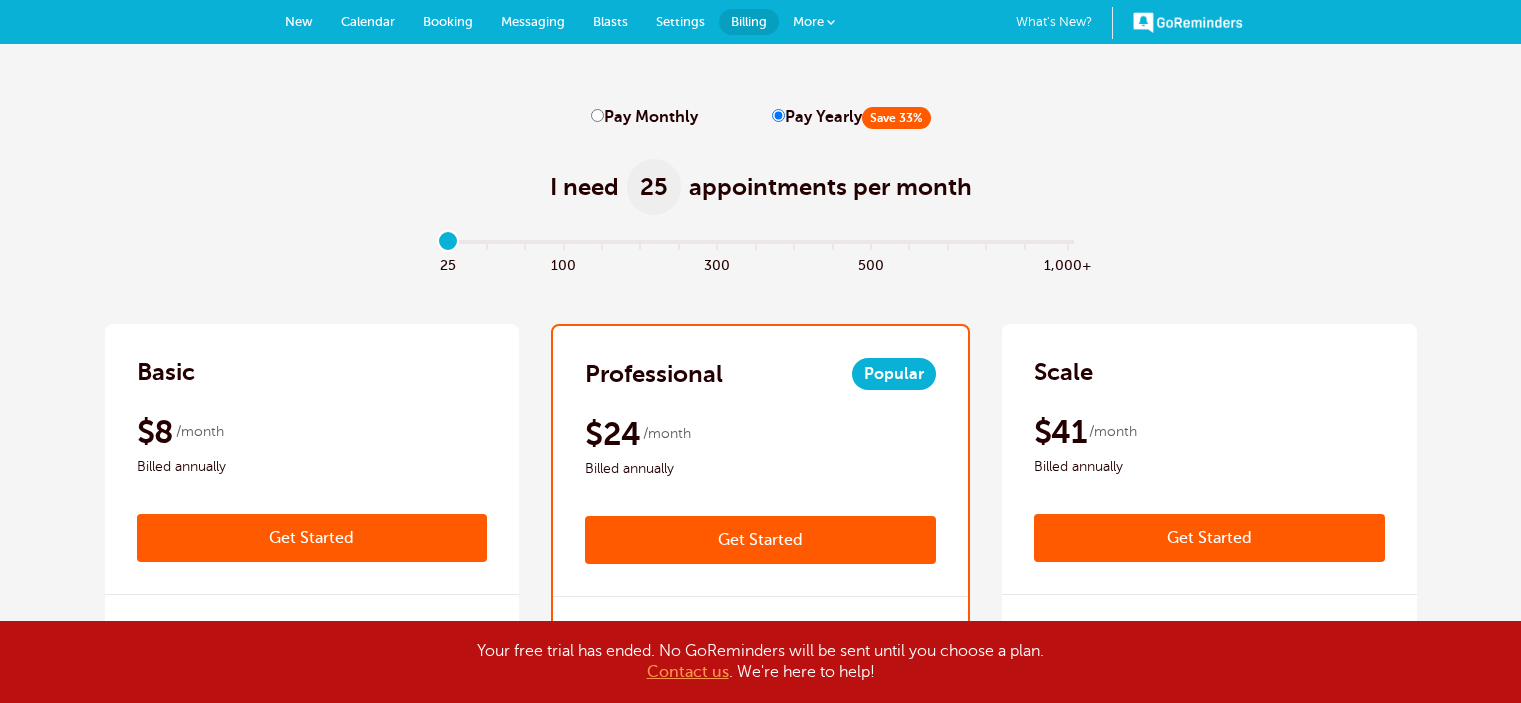 scroll, scrollTop: 0, scrollLeft: 0, axis: both 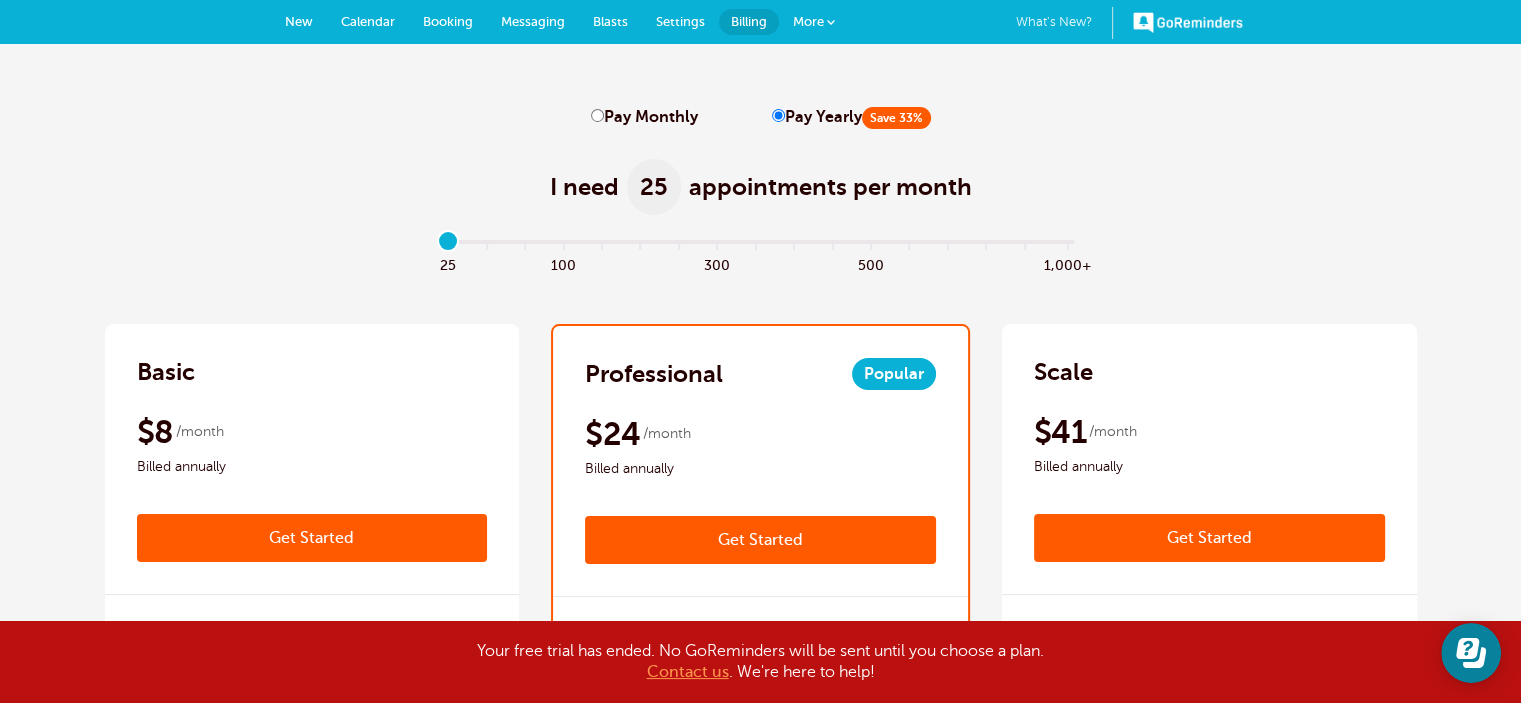 click on "What's New? 1" at bounding box center [1064, 23] 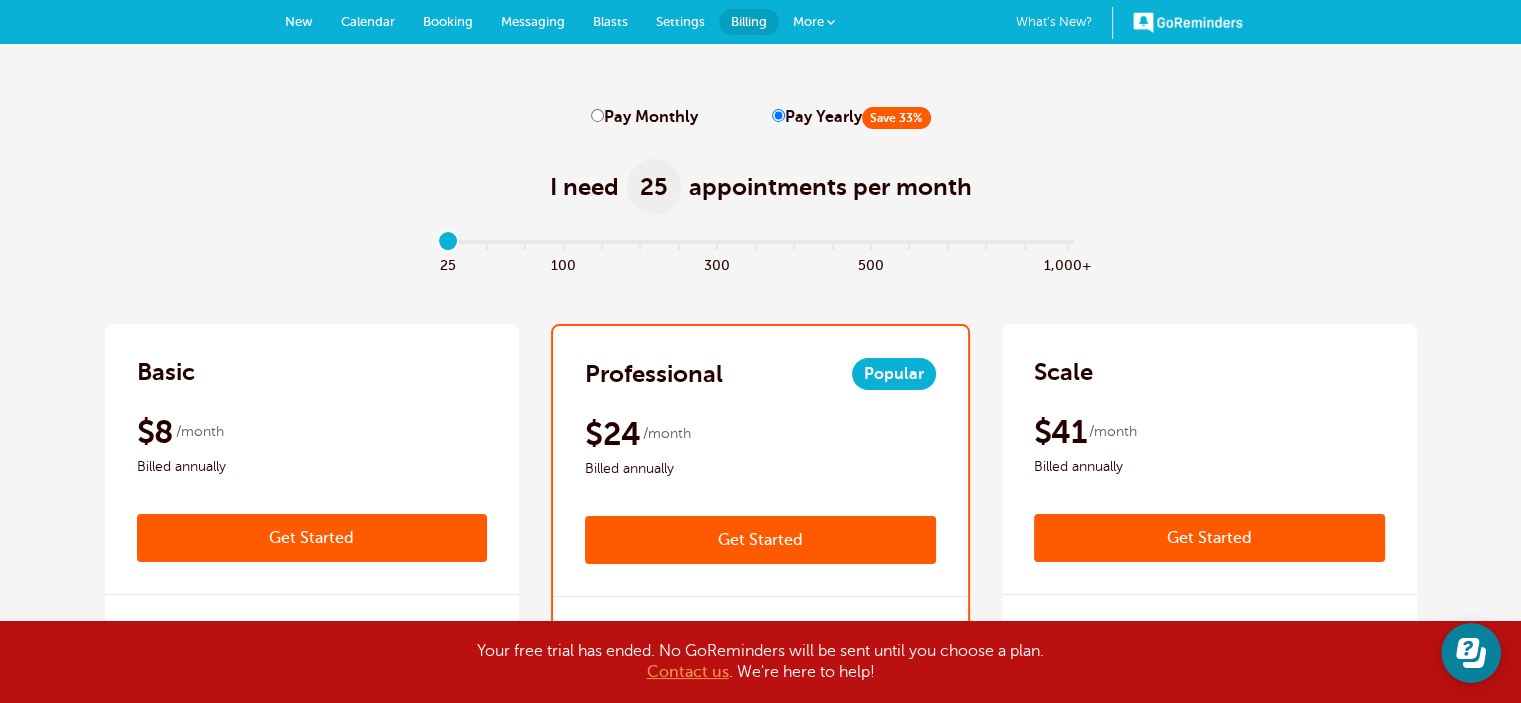 click on "Calendar" at bounding box center [368, 21] 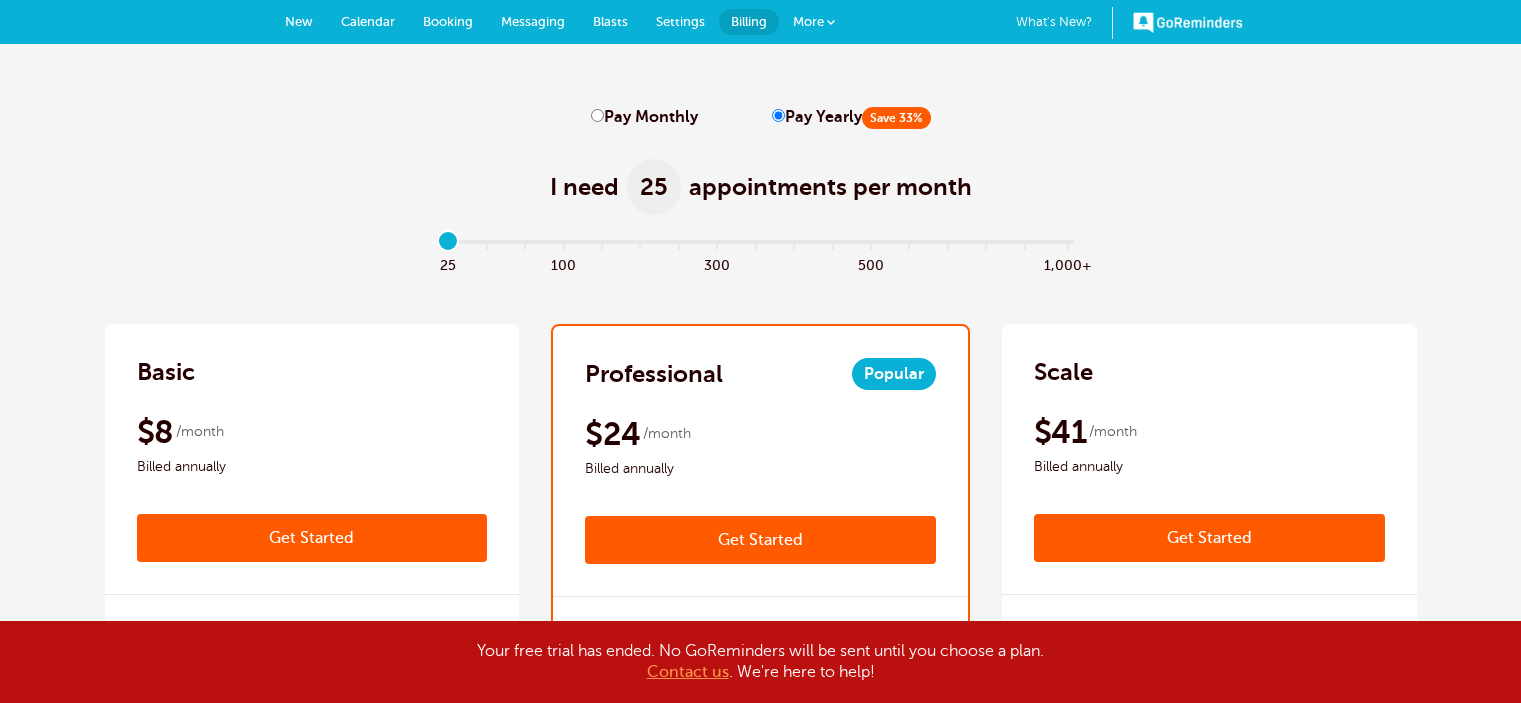 scroll, scrollTop: 0, scrollLeft: 0, axis: both 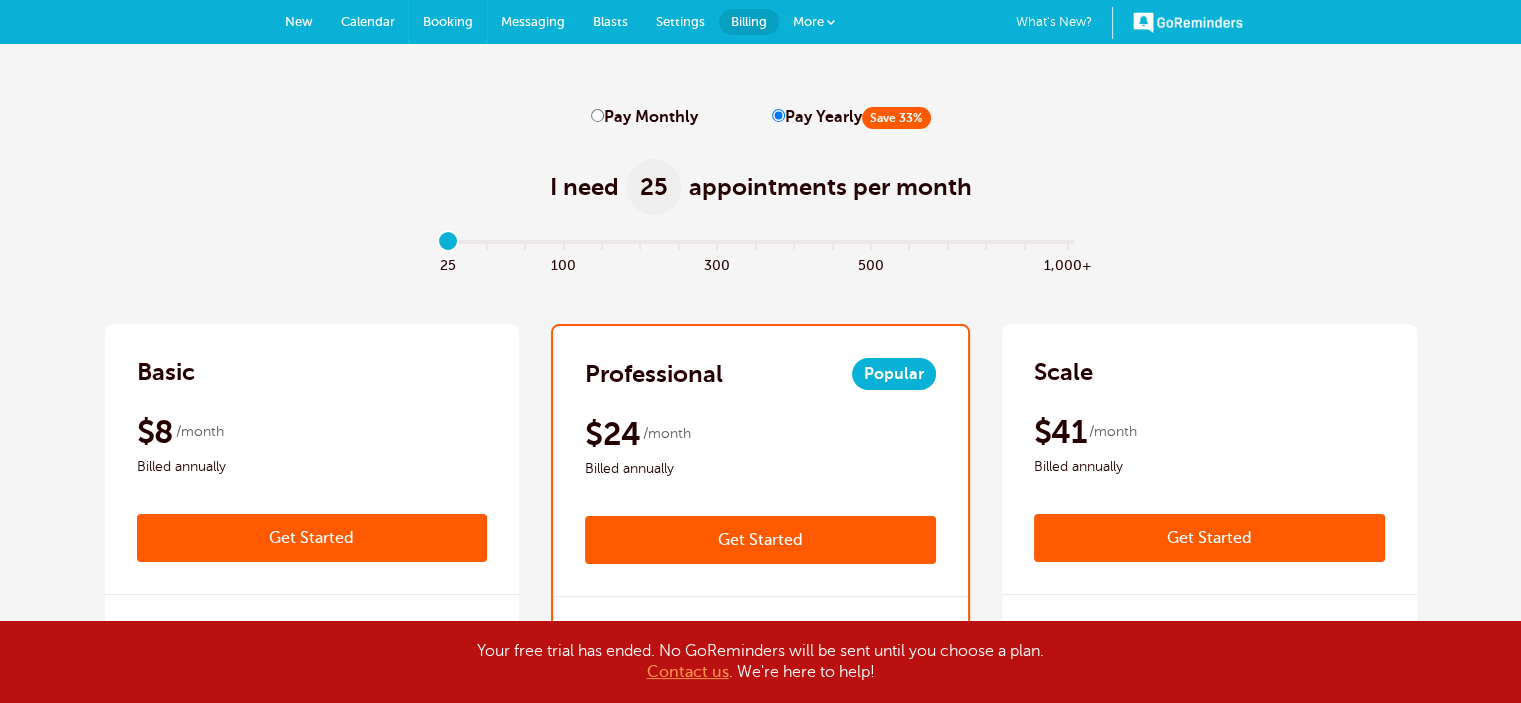 click on "Booking" at bounding box center [448, 22] 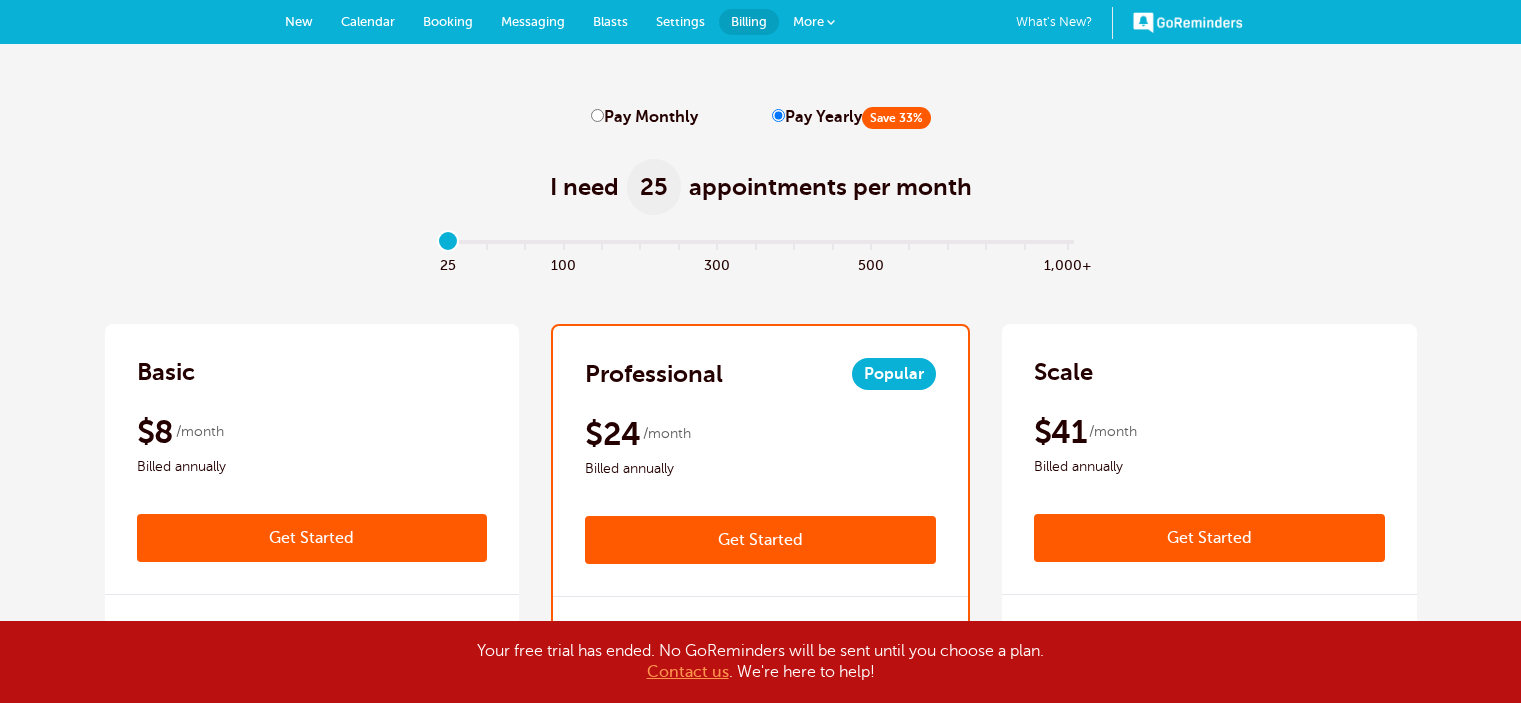 scroll, scrollTop: 0, scrollLeft: 0, axis: both 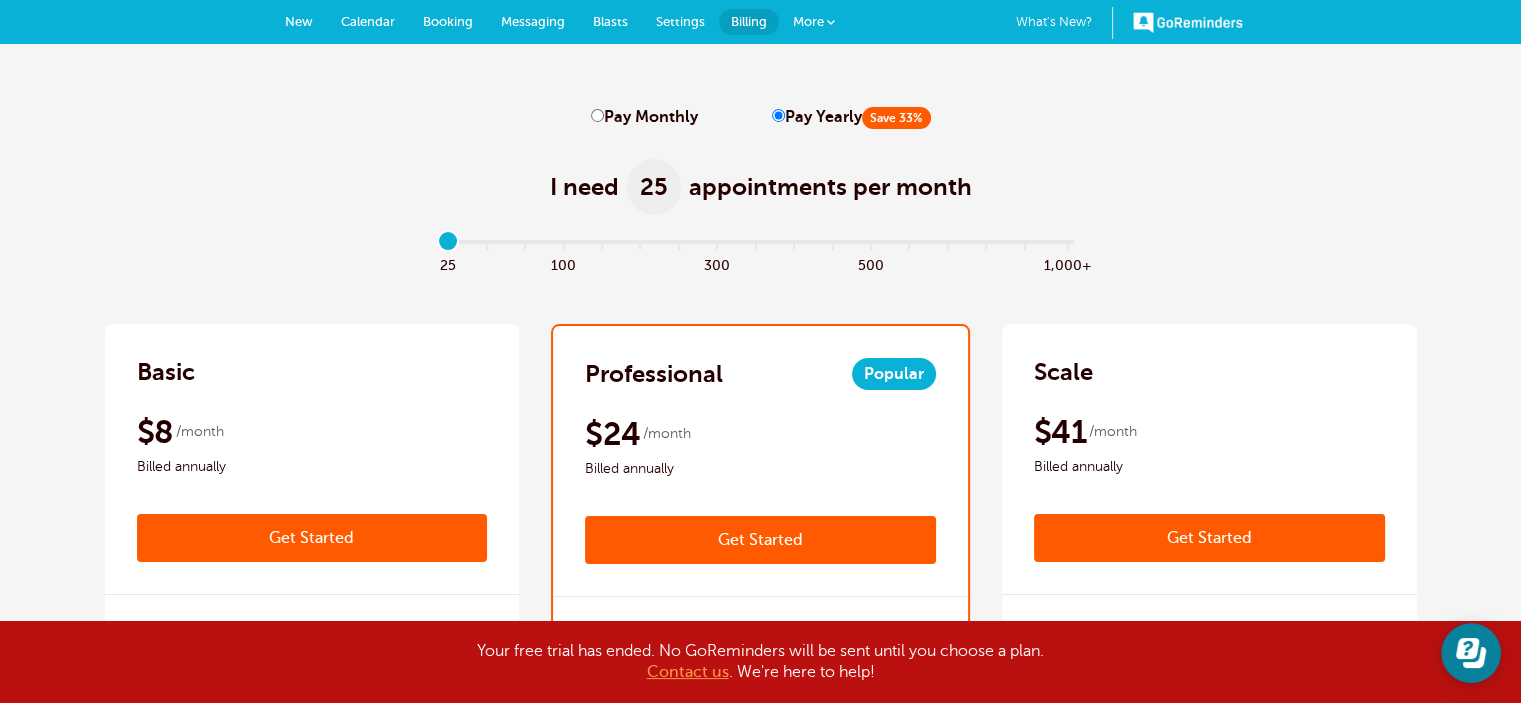 click on "Messaging" at bounding box center [533, 21] 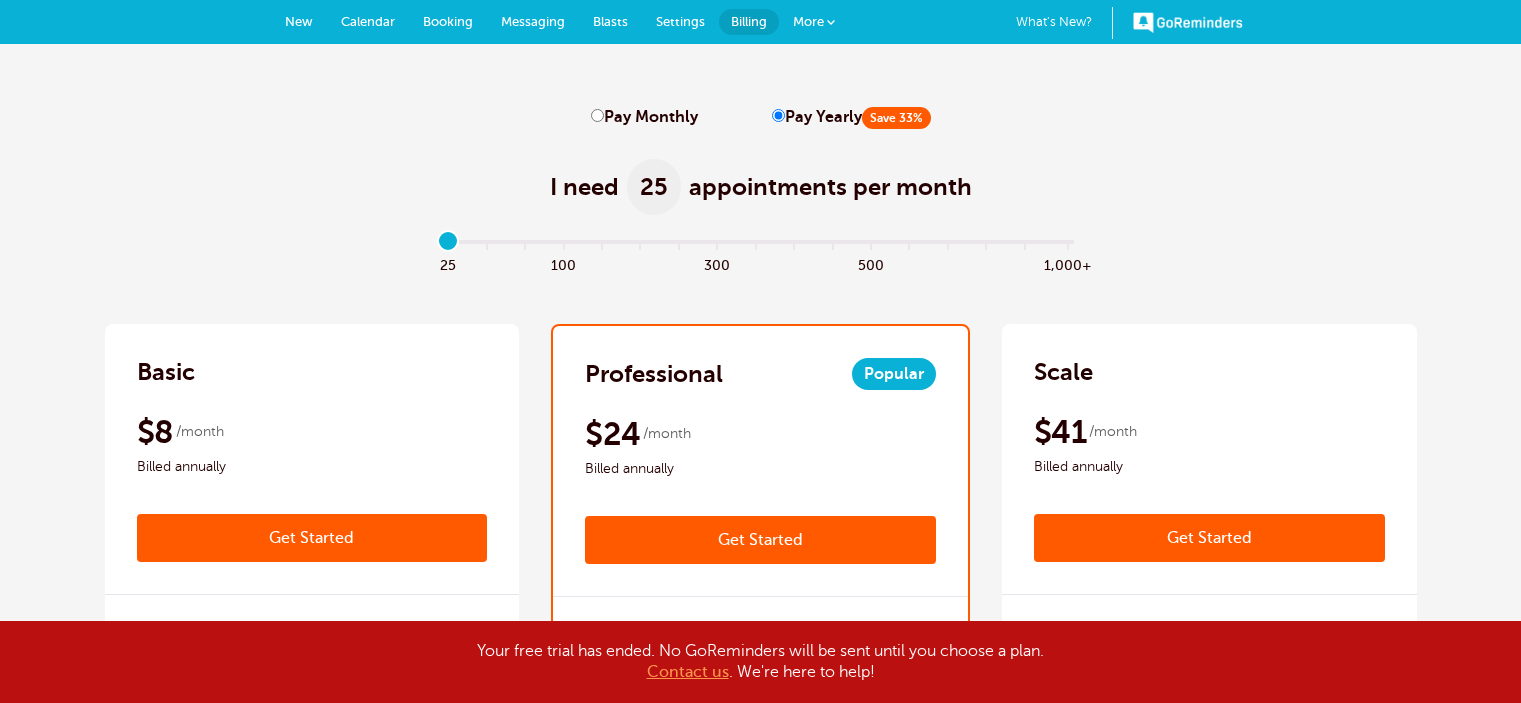 scroll, scrollTop: 0, scrollLeft: 0, axis: both 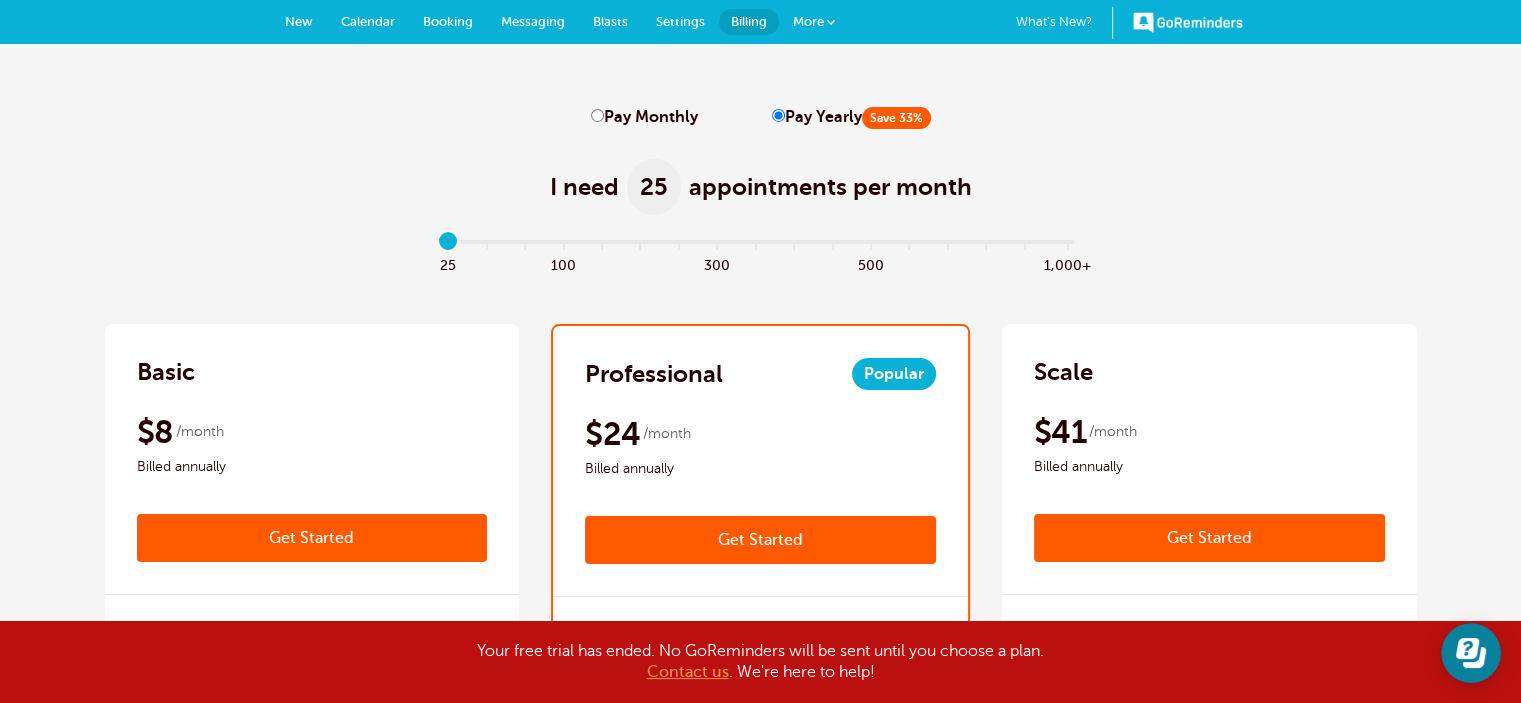 click on "GoReminders" at bounding box center [1188, 22] 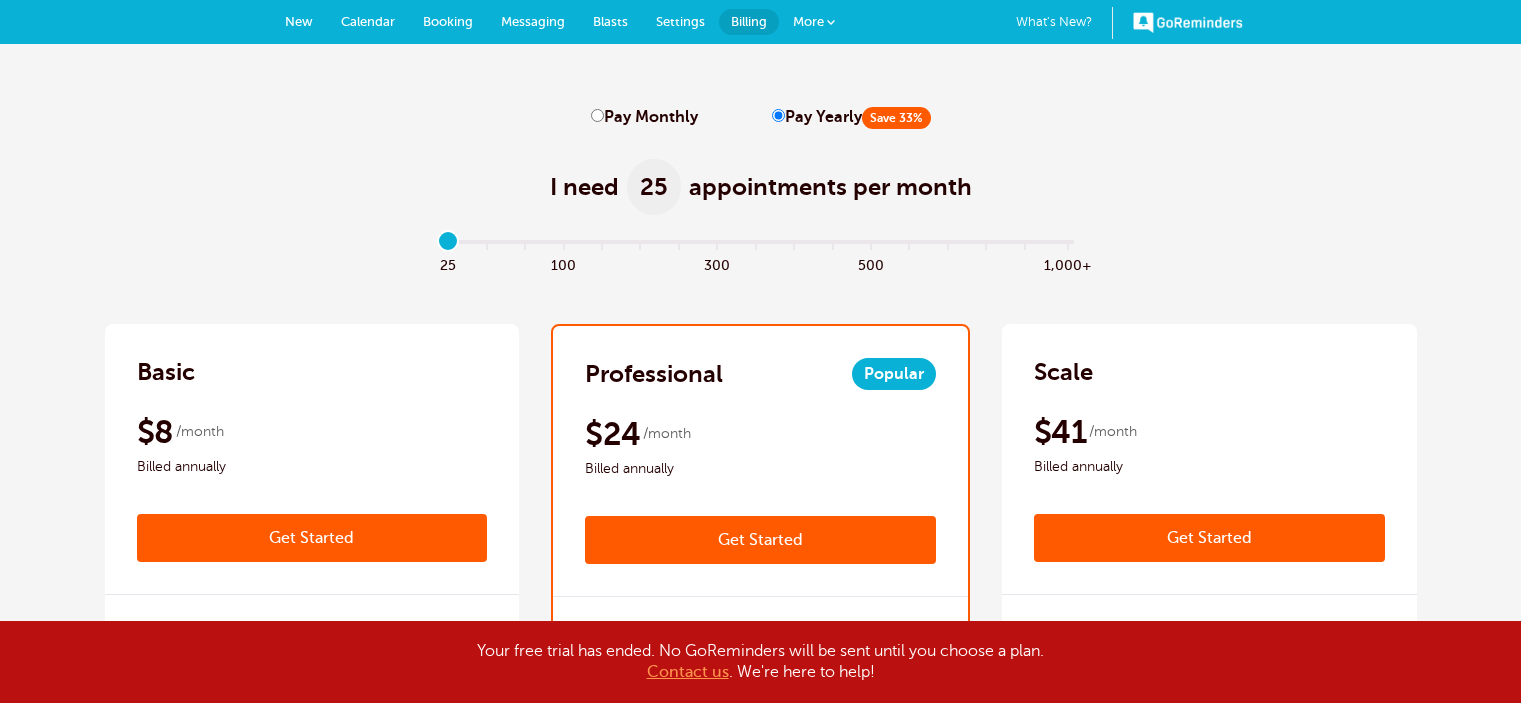scroll, scrollTop: 0, scrollLeft: 0, axis: both 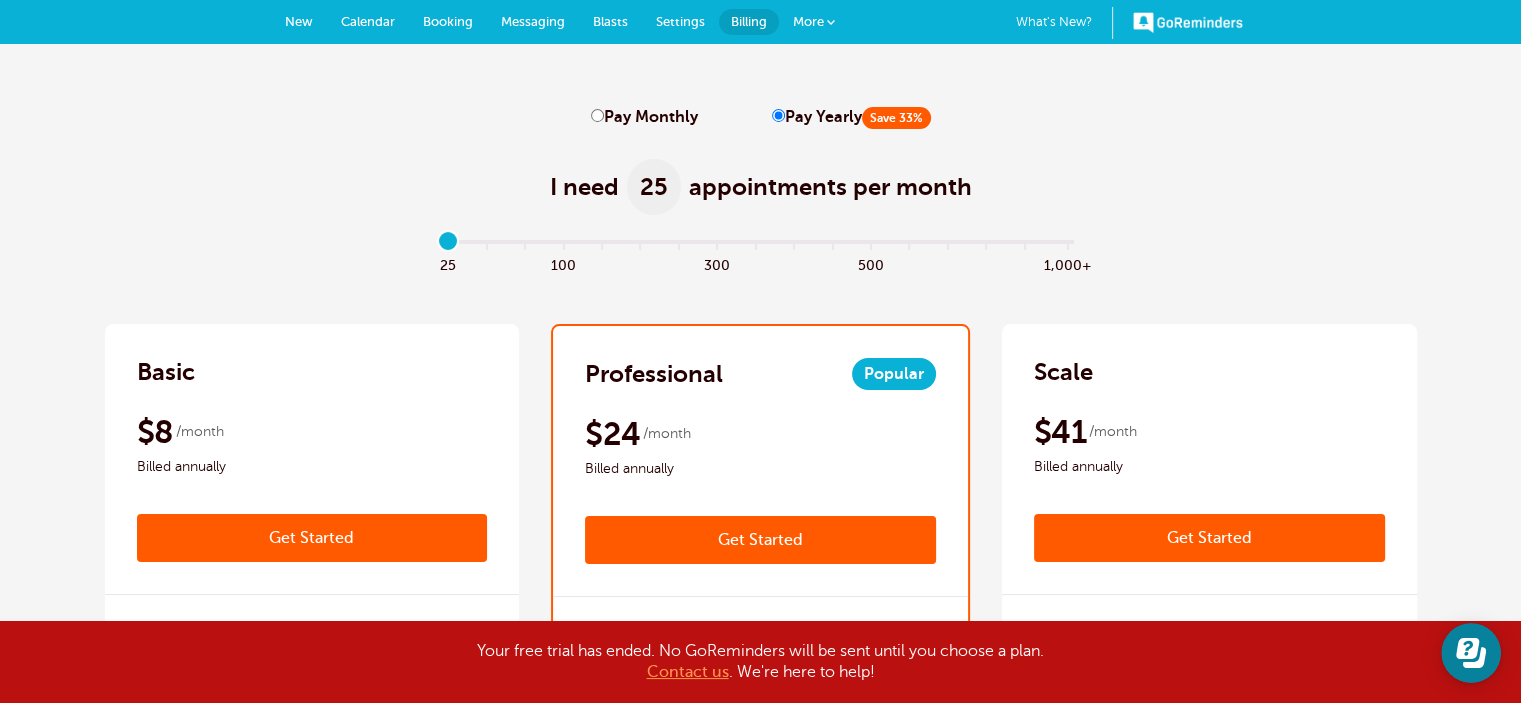 click on "GoReminders" at bounding box center [1188, 22] 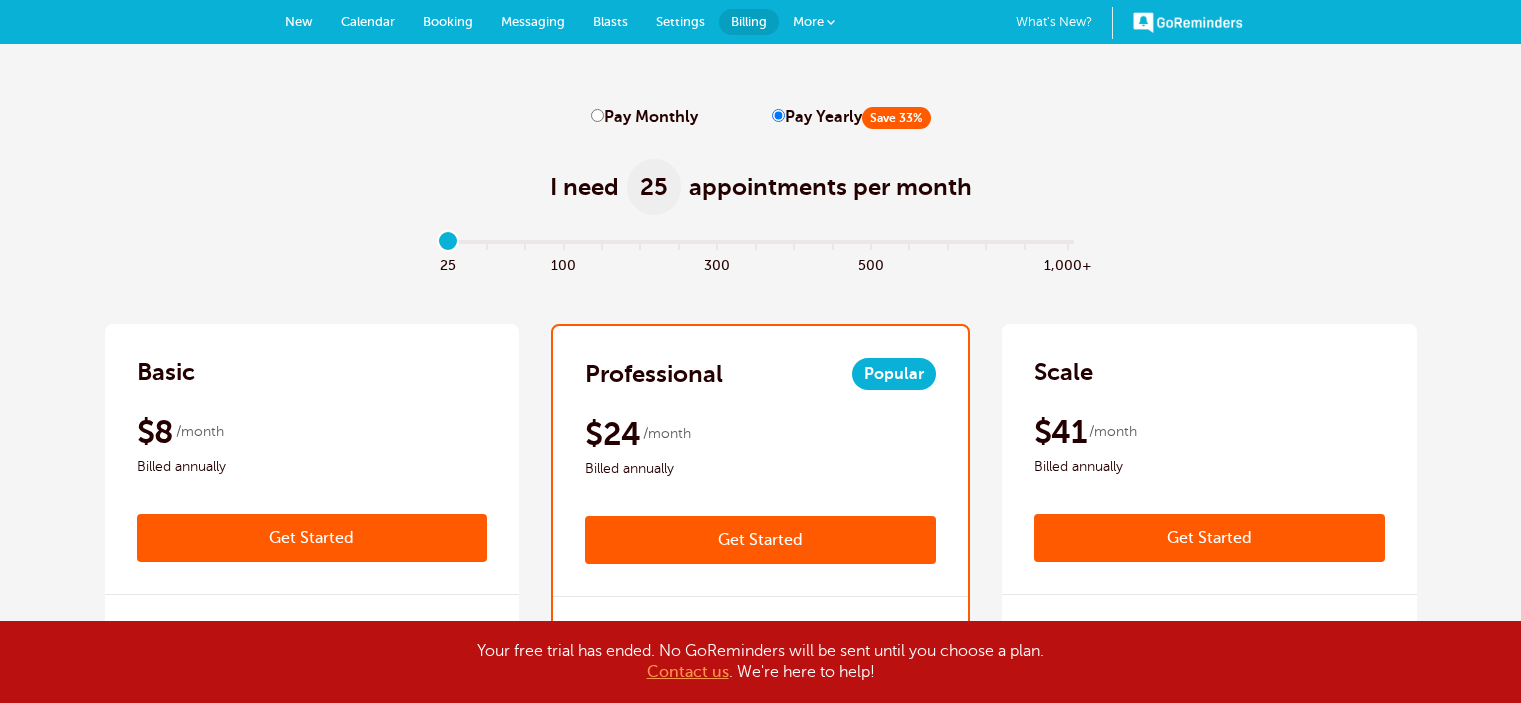 scroll, scrollTop: 0, scrollLeft: 0, axis: both 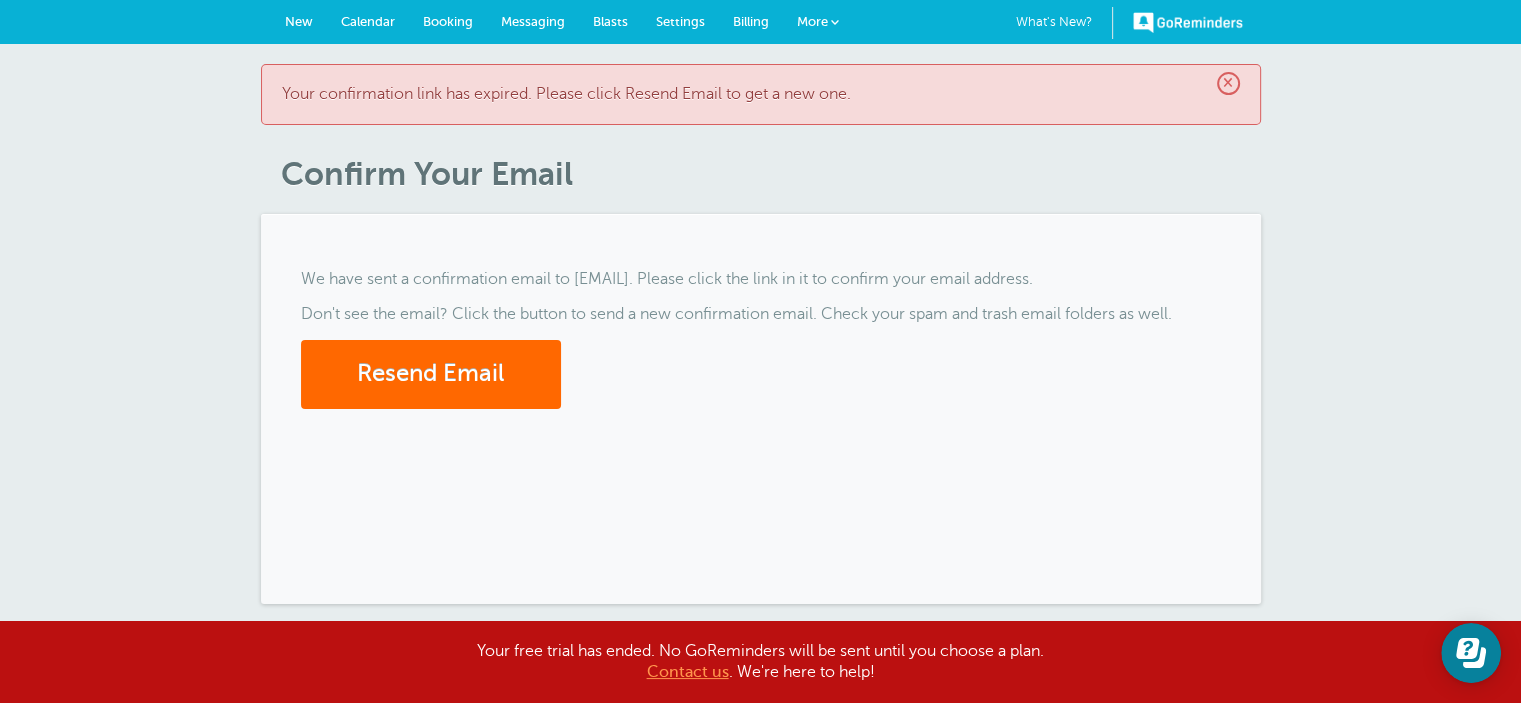 click on "×" at bounding box center (1228, 83) 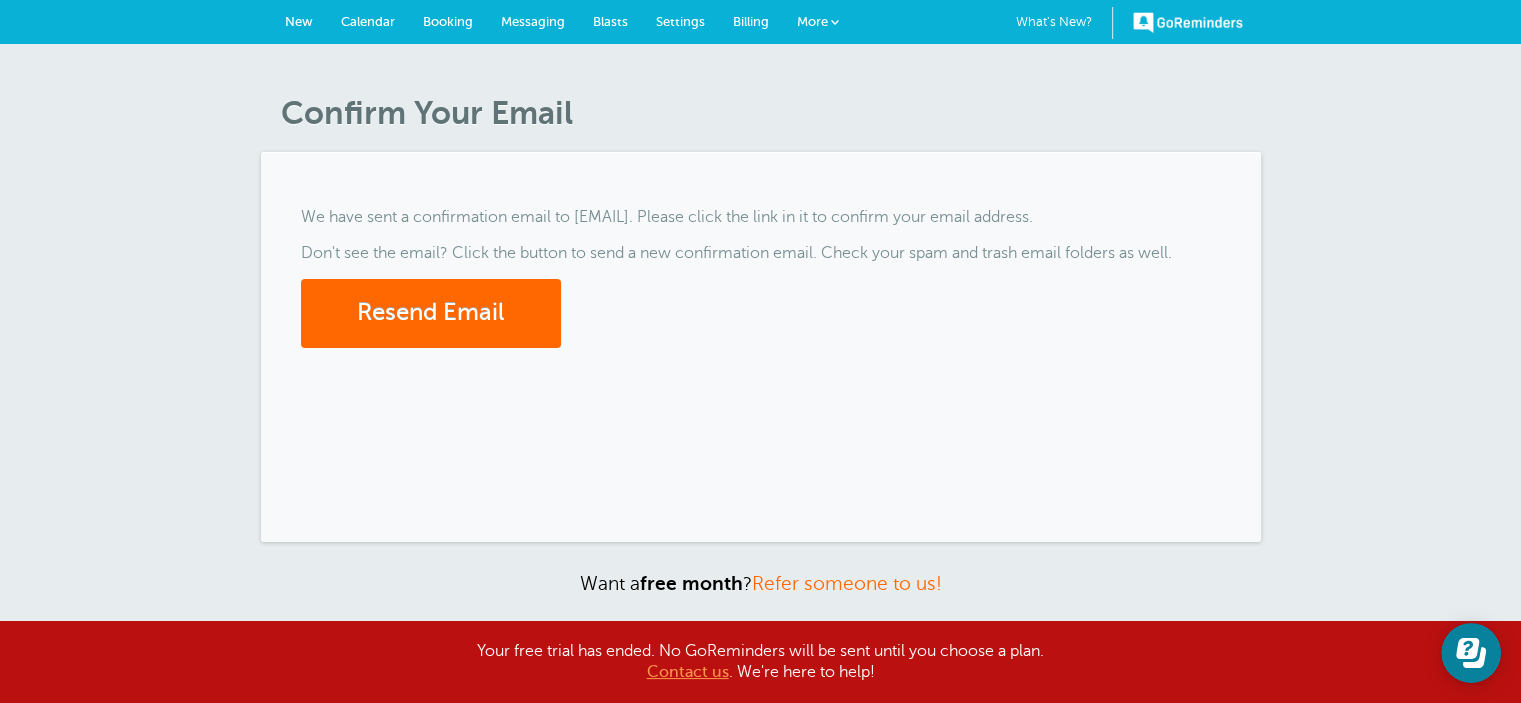 click on "GoReminders" at bounding box center [1188, 22] 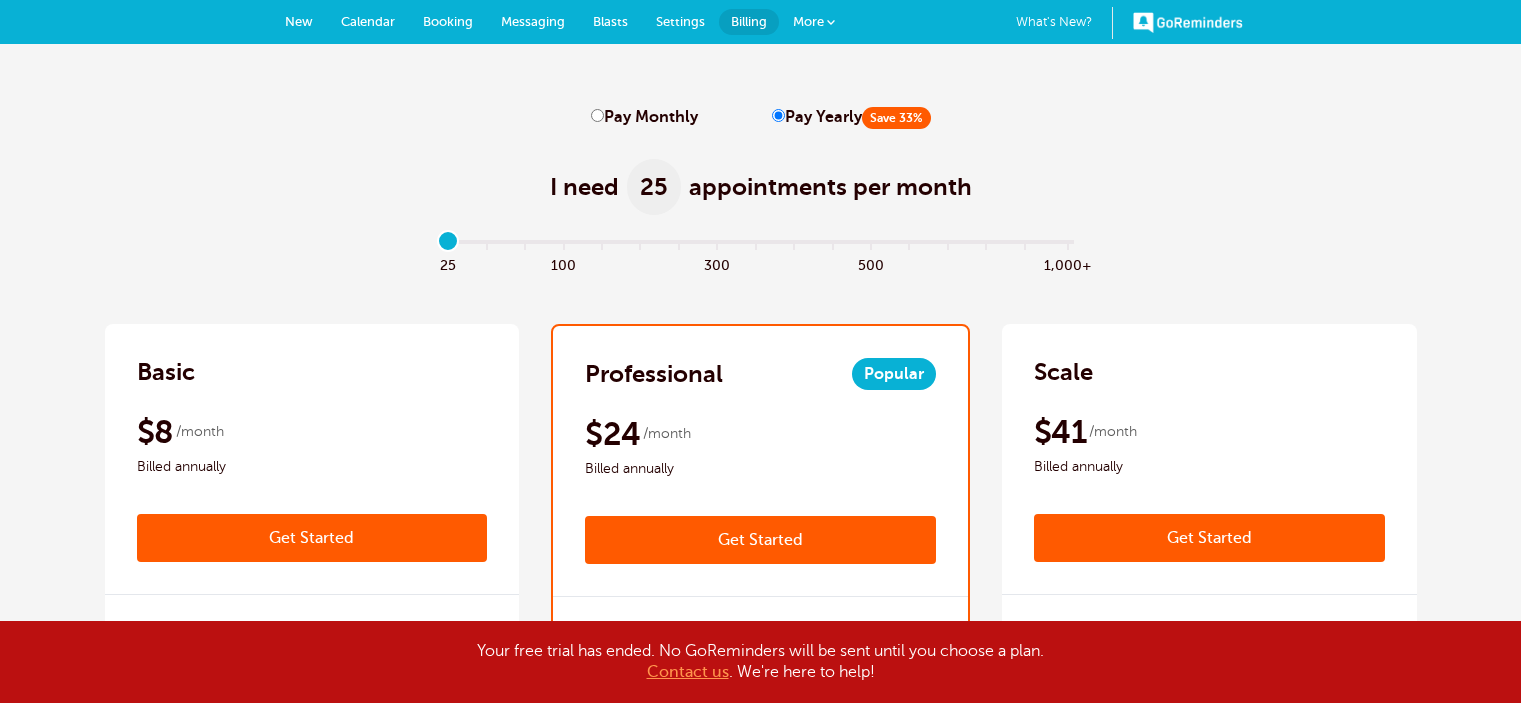 scroll, scrollTop: 0, scrollLeft: 0, axis: both 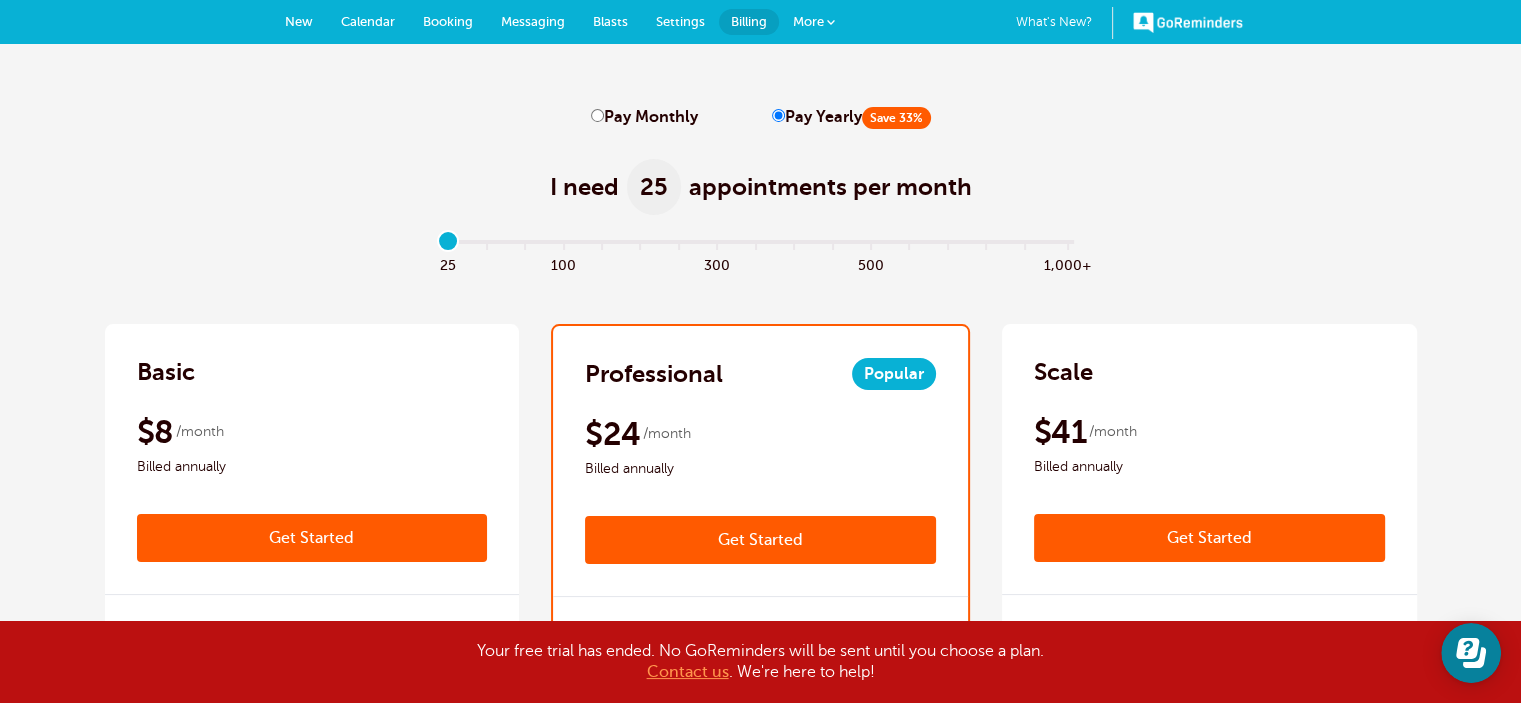 click on "GoReminders" at bounding box center [1188, 22] 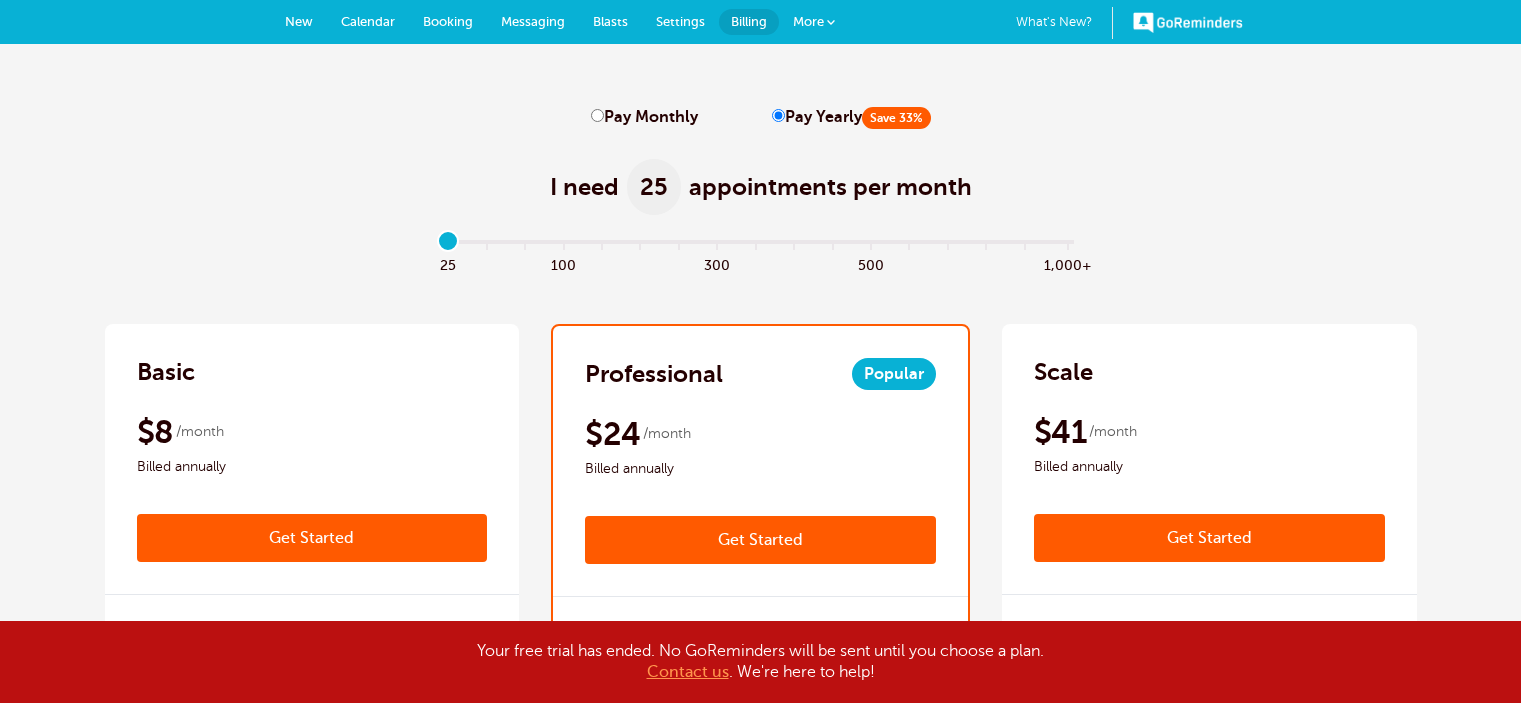 scroll, scrollTop: 0, scrollLeft: 0, axis: both 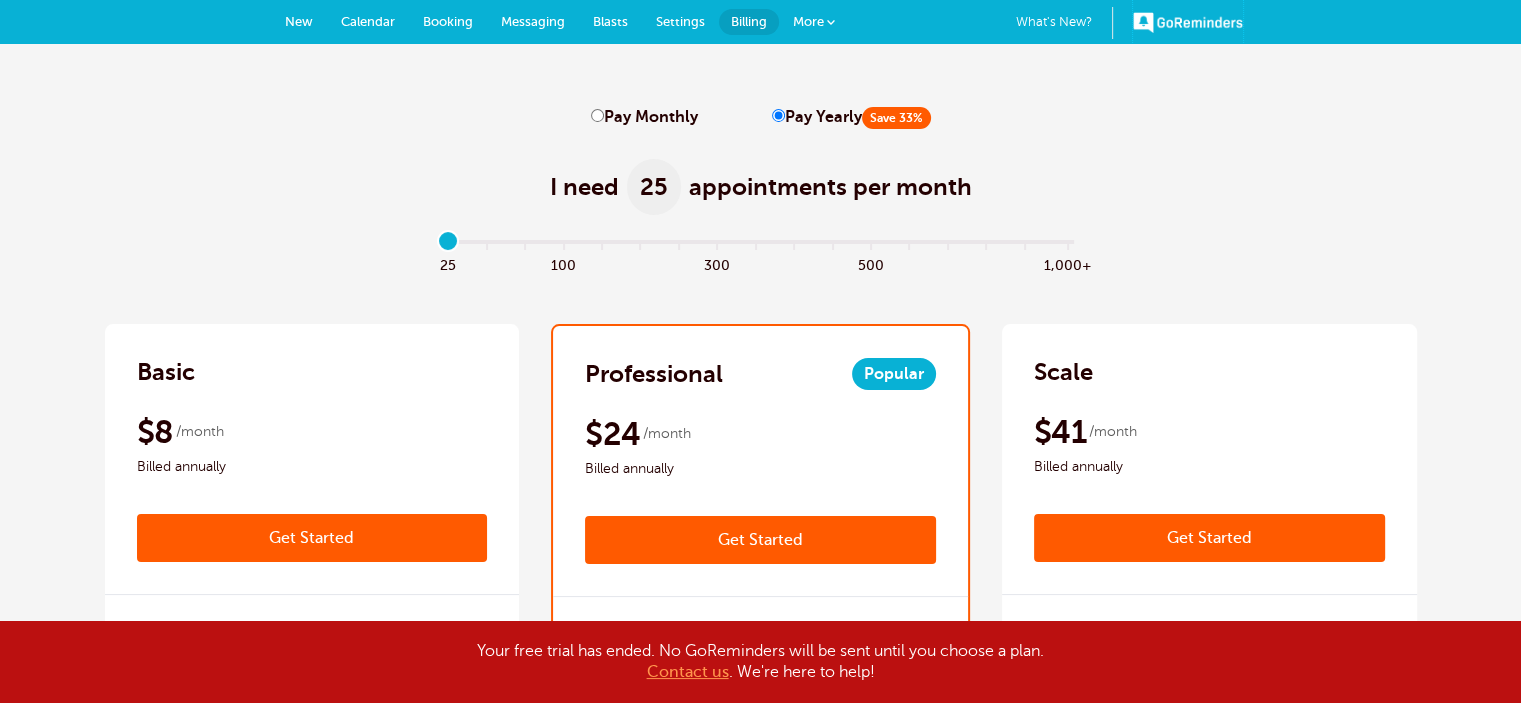 click on "GoReminders" at bounding box center [1188, 22] 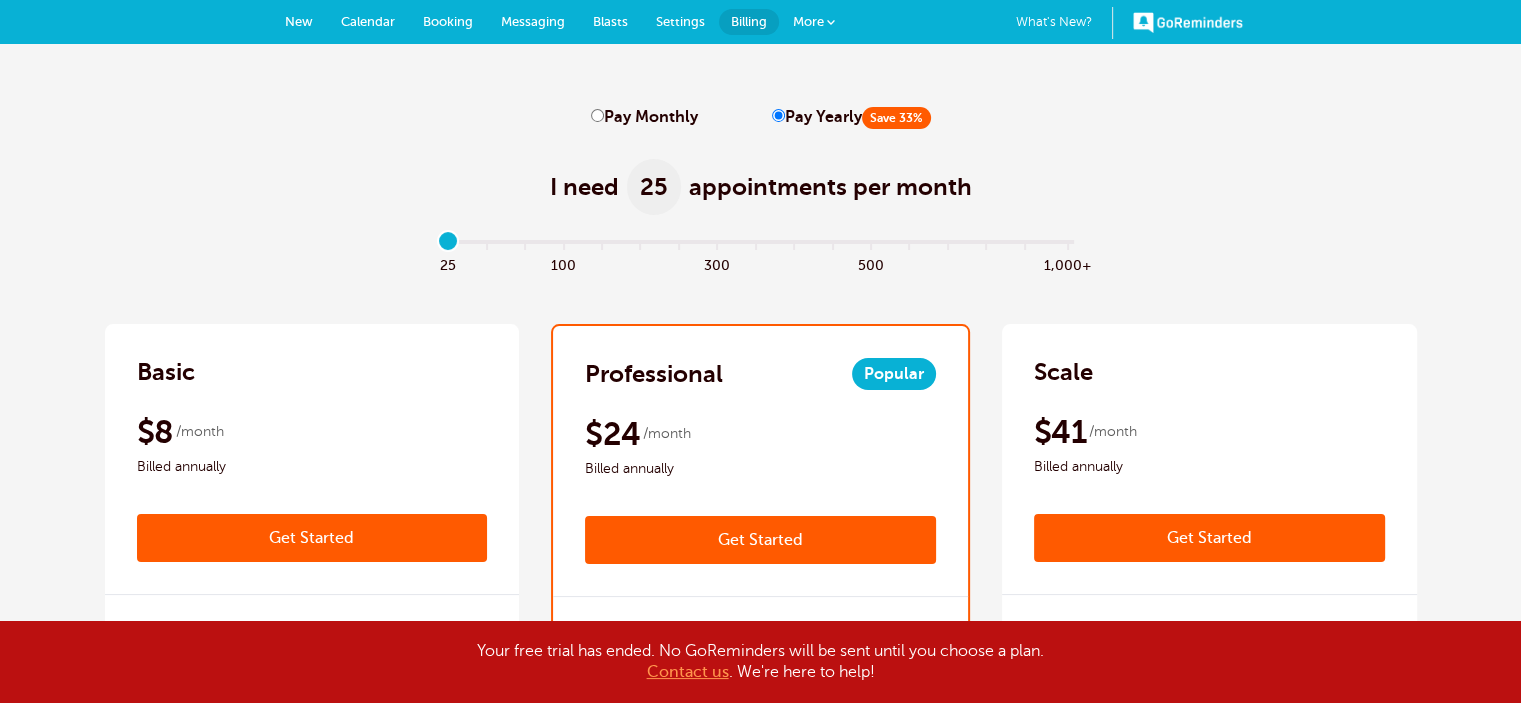 scroll, scrollTop: 630, scrollLeft: 0, axis: vertical 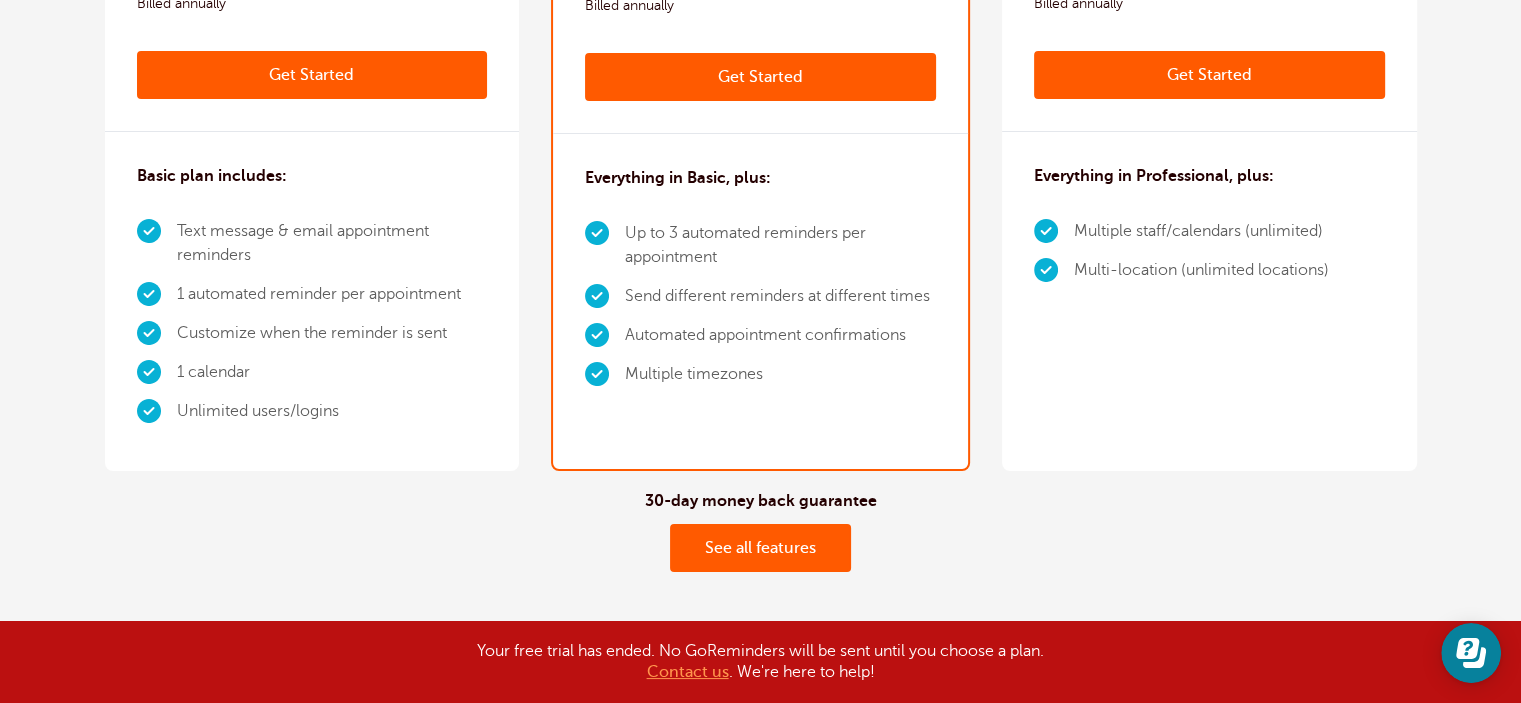 click on "Unlimited users/logins" at bounding box center [332, 411] 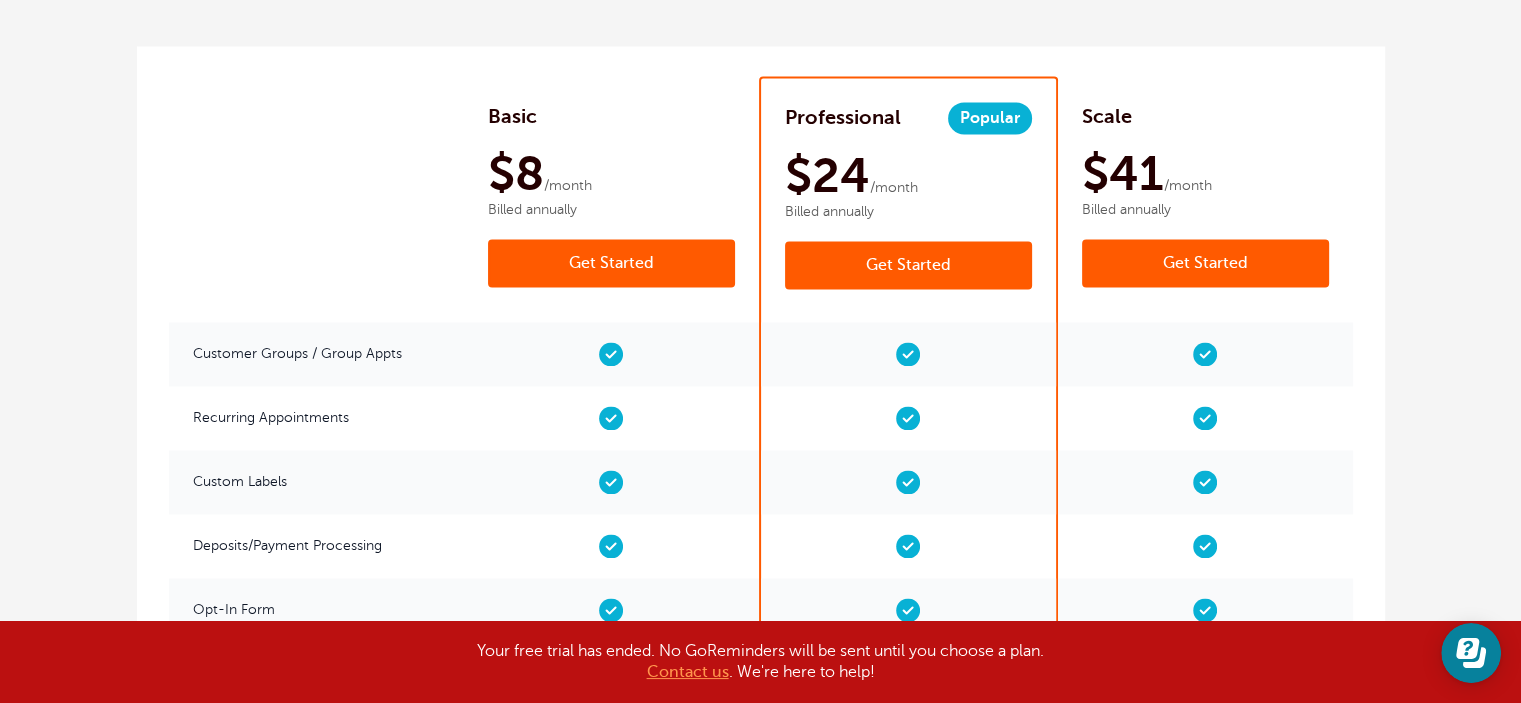 scroll, scrollTop: 3200, scrollLeft: 0, axis: vertical 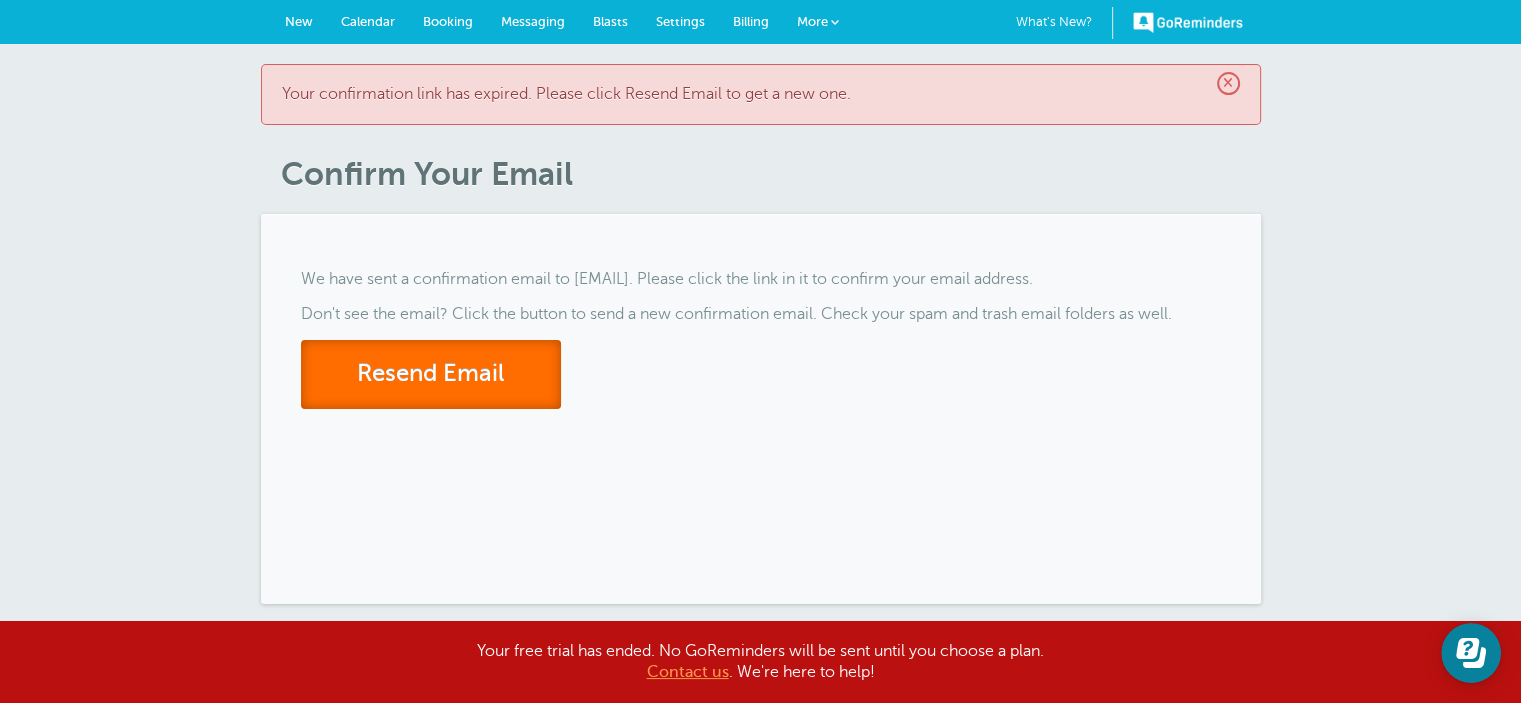 click on "Resend Email" at bounding box center [431, 374] 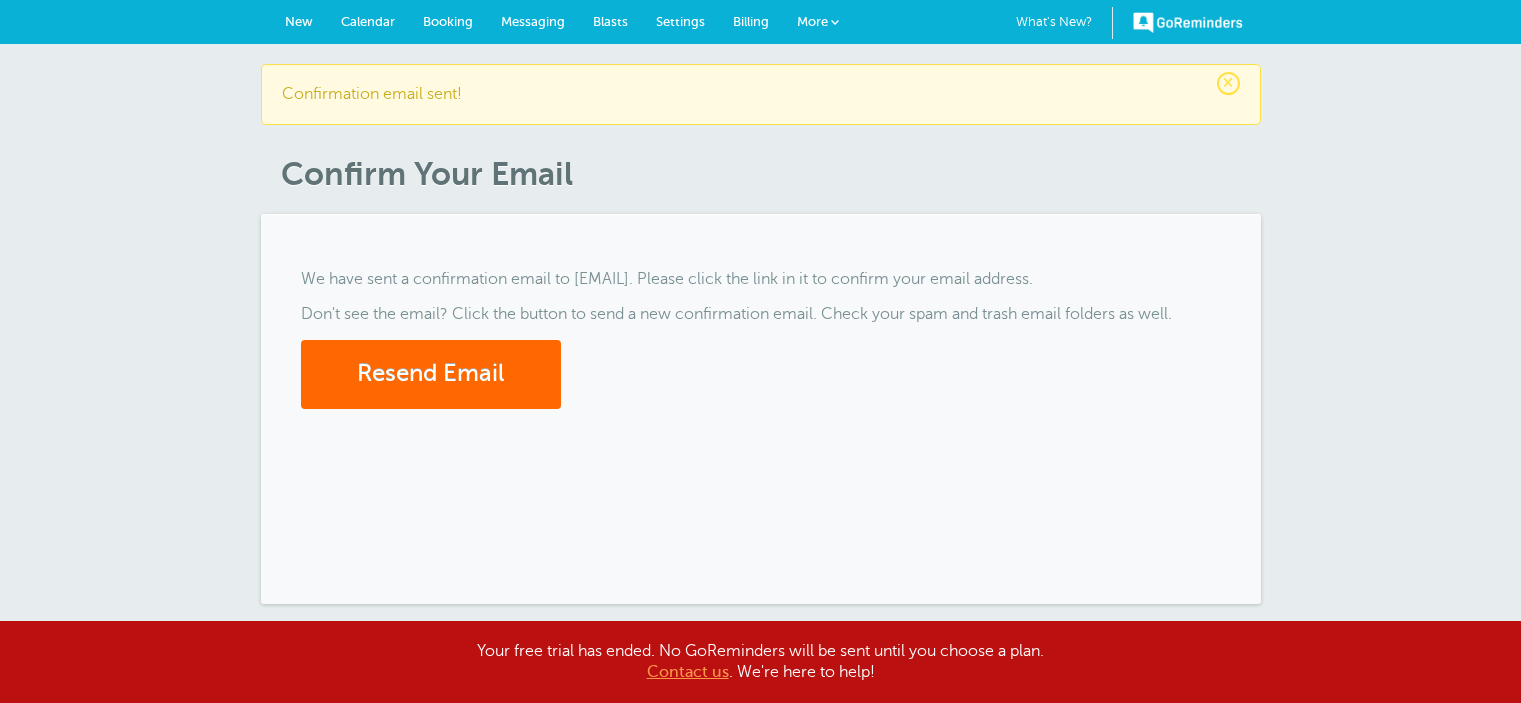 scroll, scrollTop: 0, scrollLeft: 0, axis: both 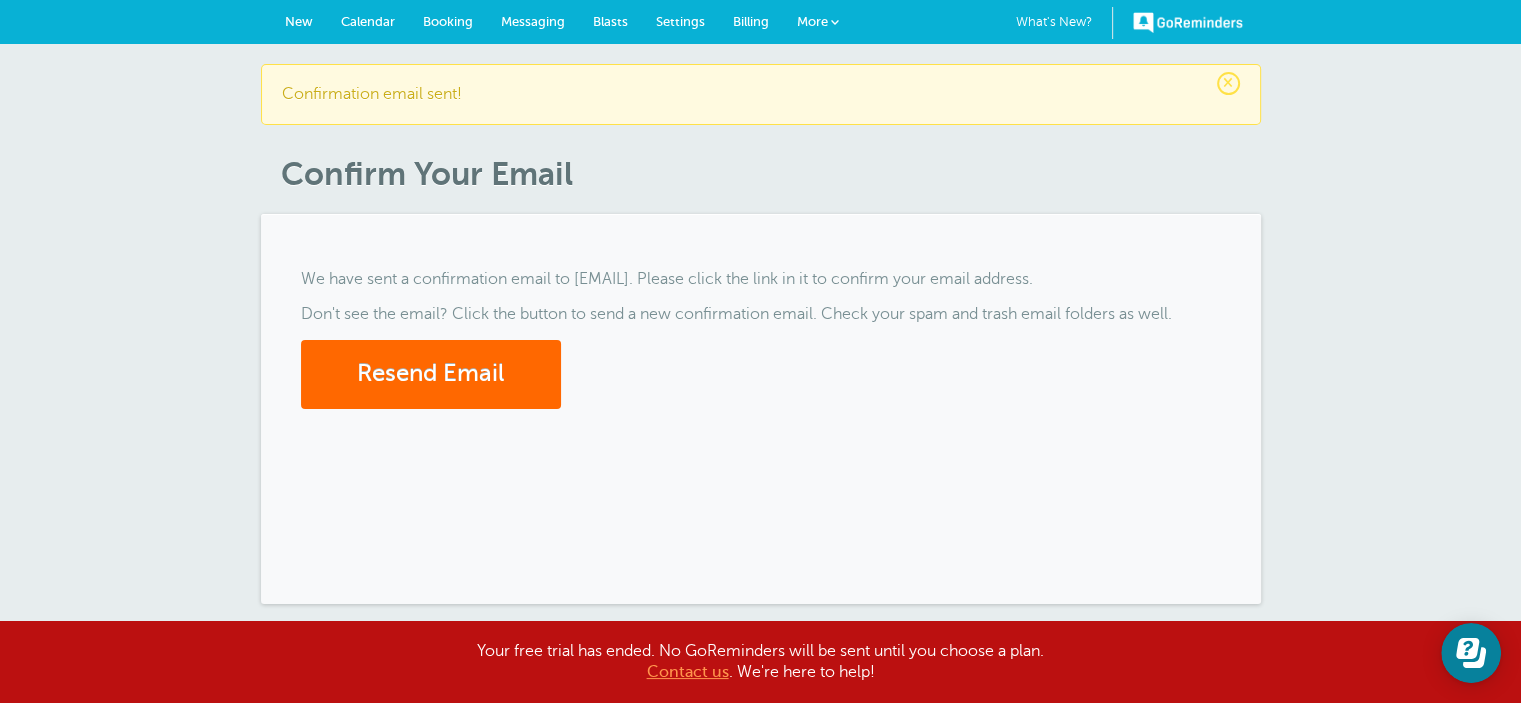 click on "×" at bounding box center (1228, 83) 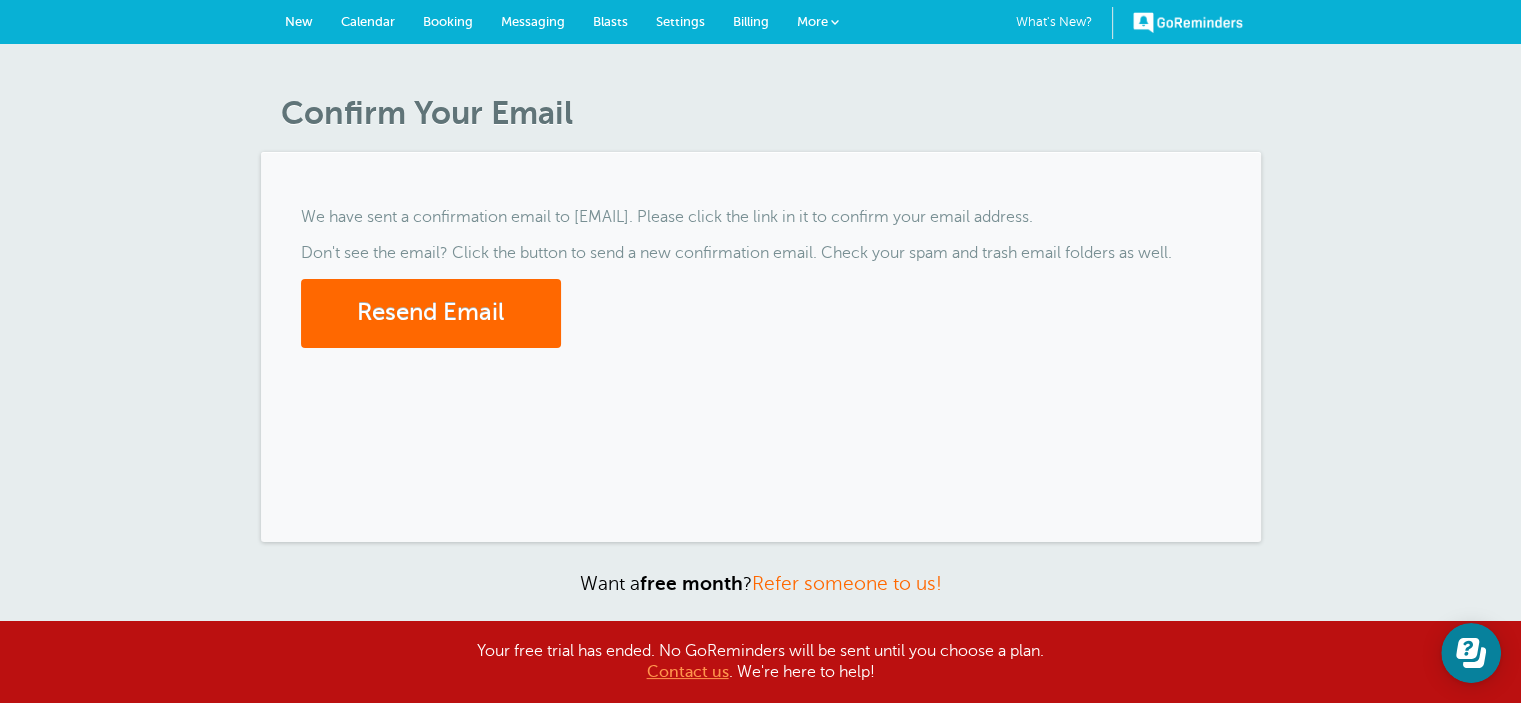 click on "GoReminders" at bounding box center (1188, 22) 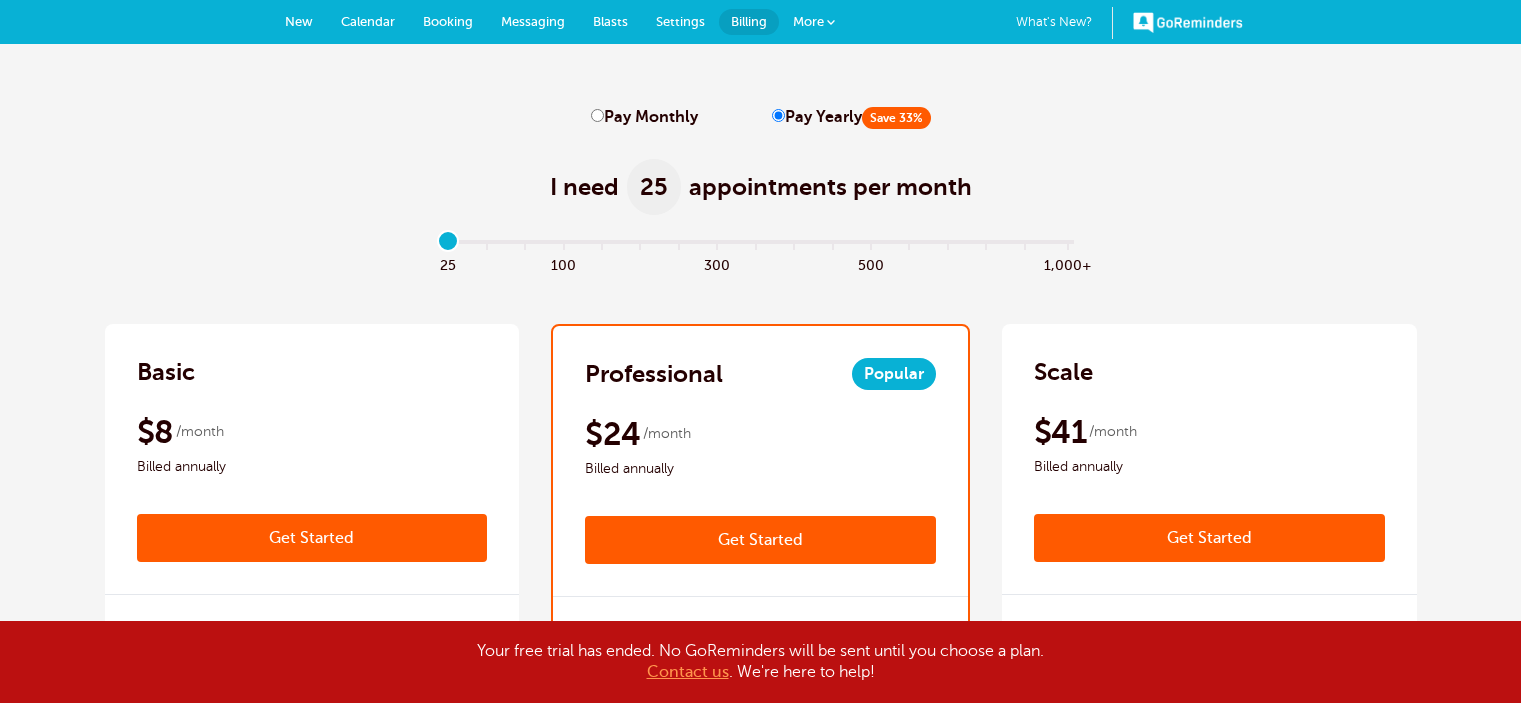 scroll, scrollTop: 0, scrollLeft: 0, axis: both 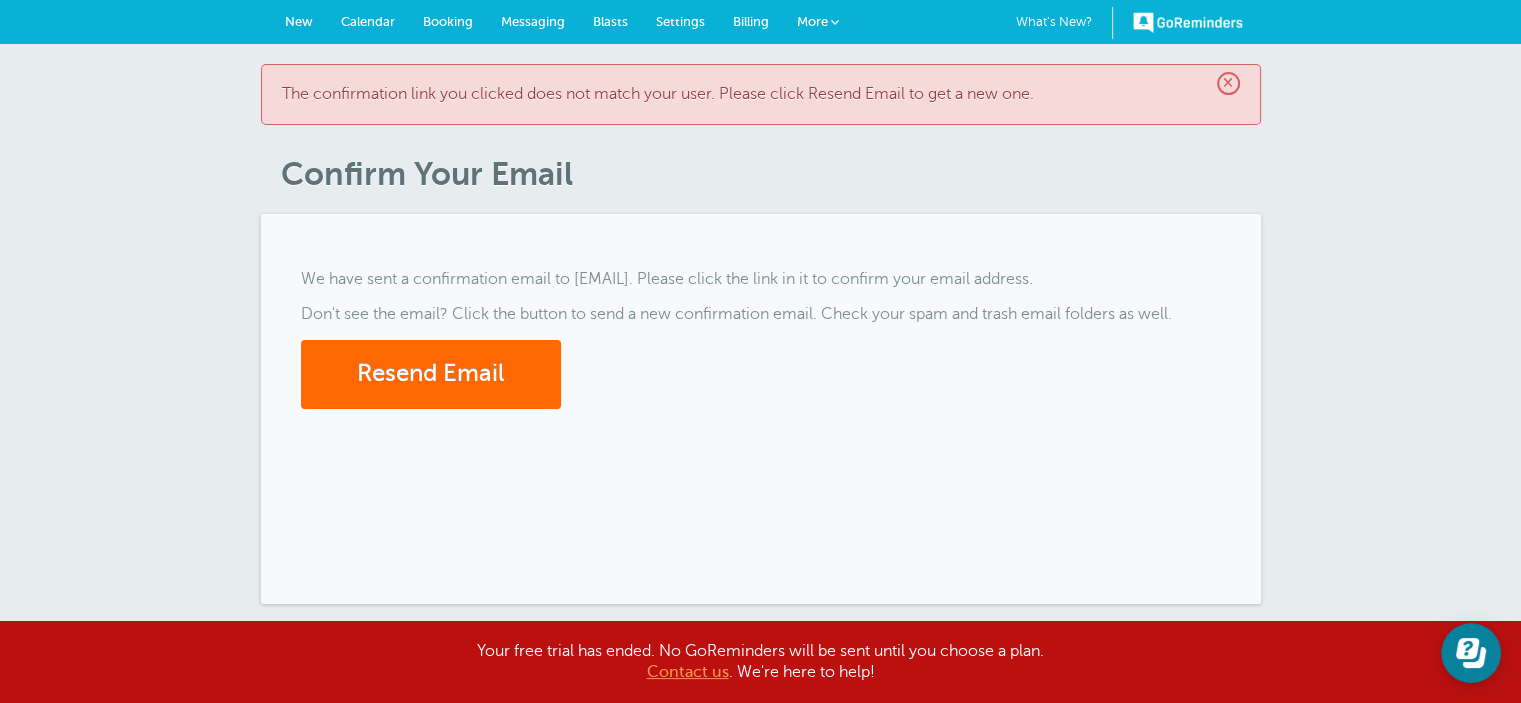 click on "×" at bounding box center (1228, 83) 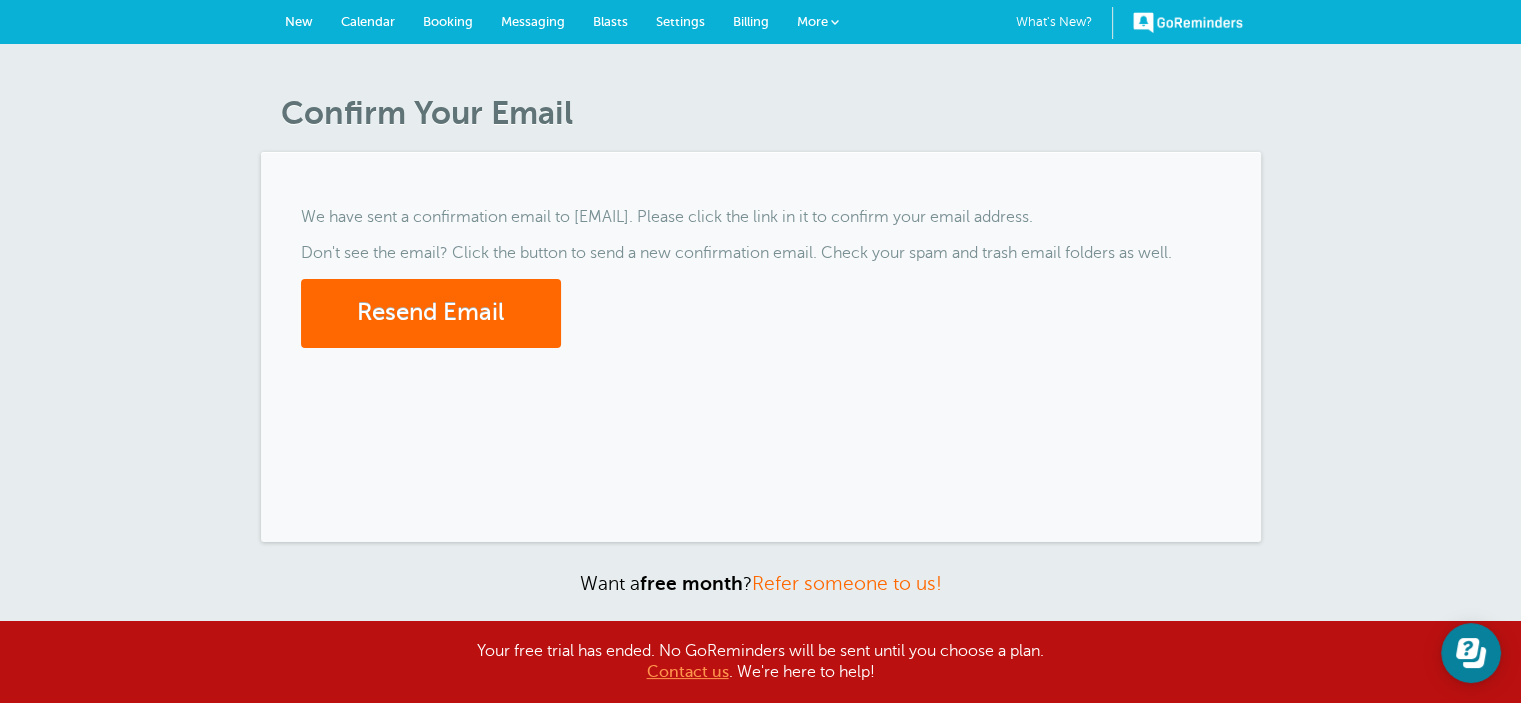 click on "GoReminders" at bounding box center (1188, 22) 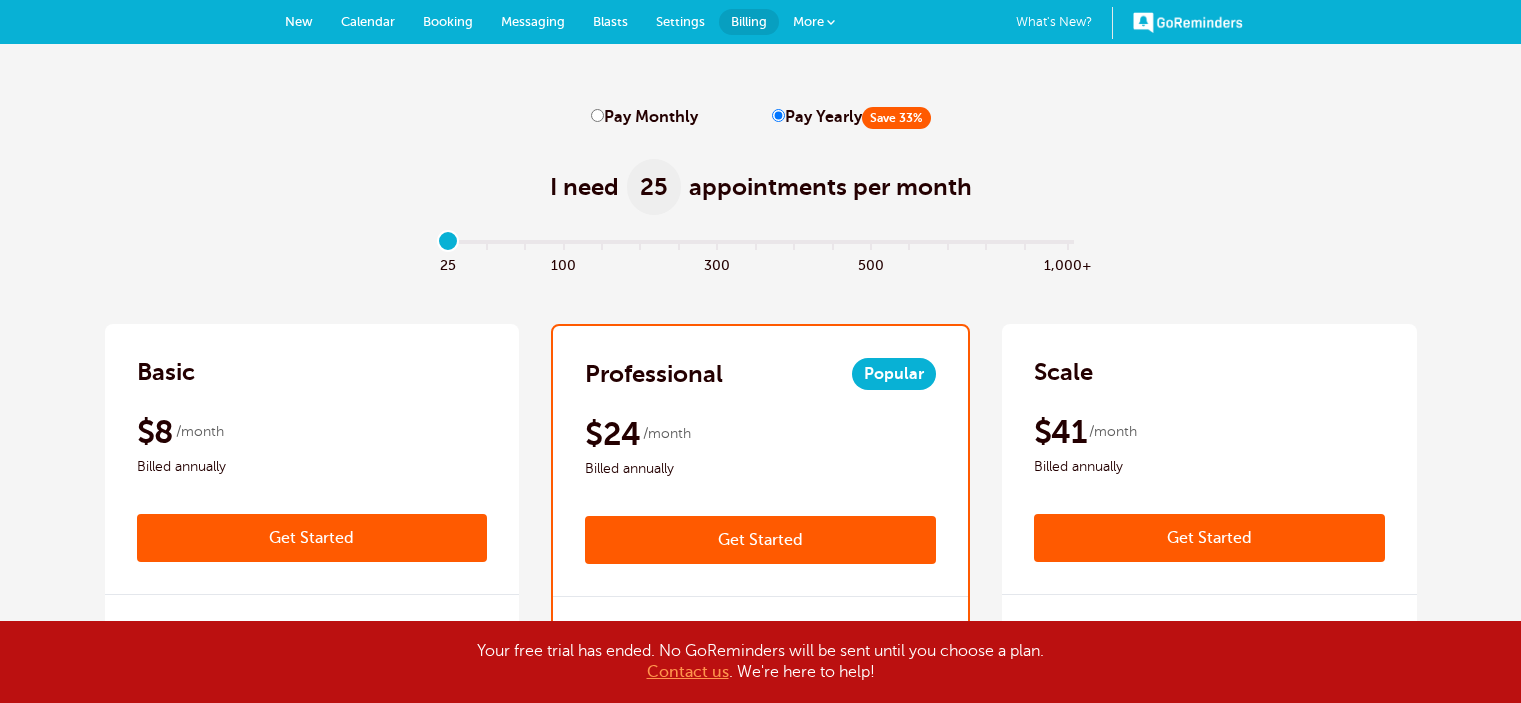 scroll, scrollTop: 0, scrollLeft: 0, axis: both 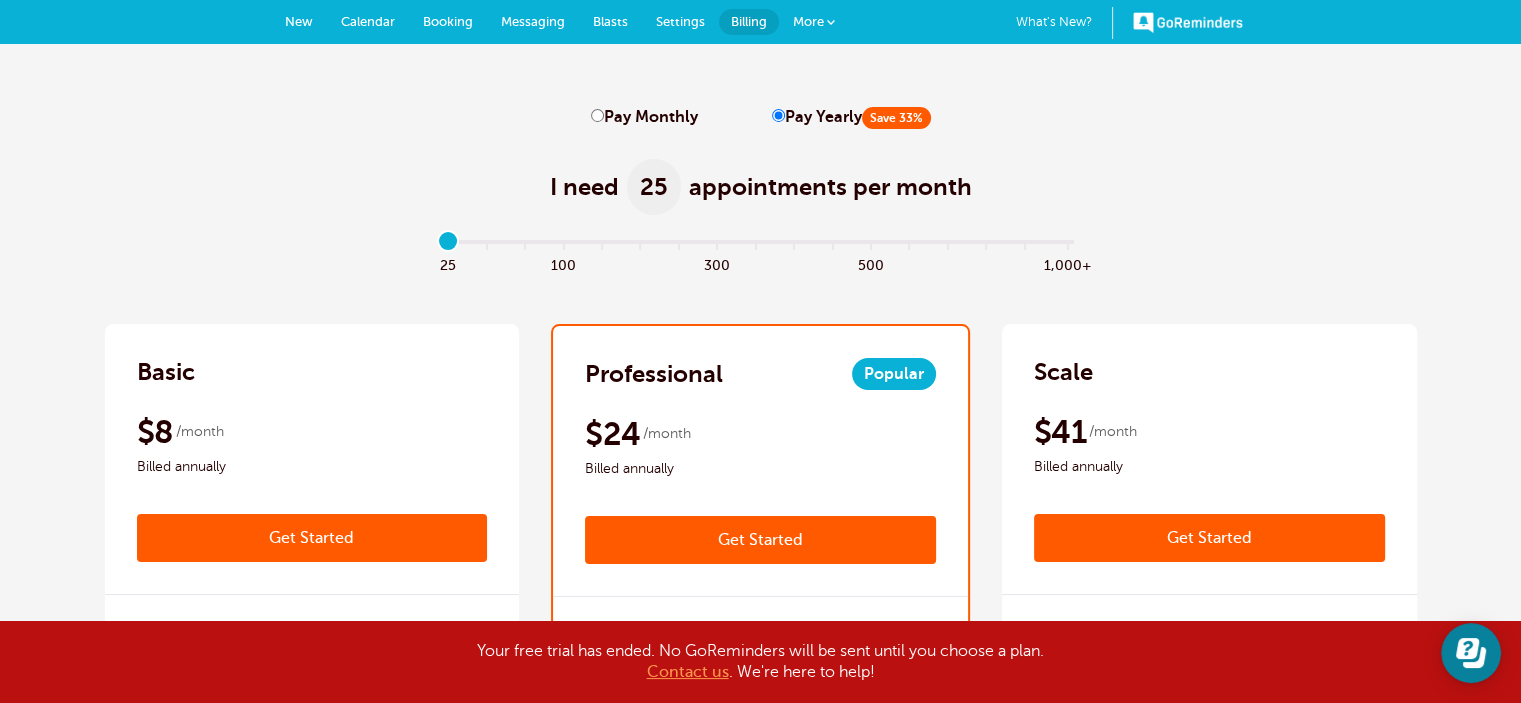 click on "Settings" at bounding box center [680, 22] 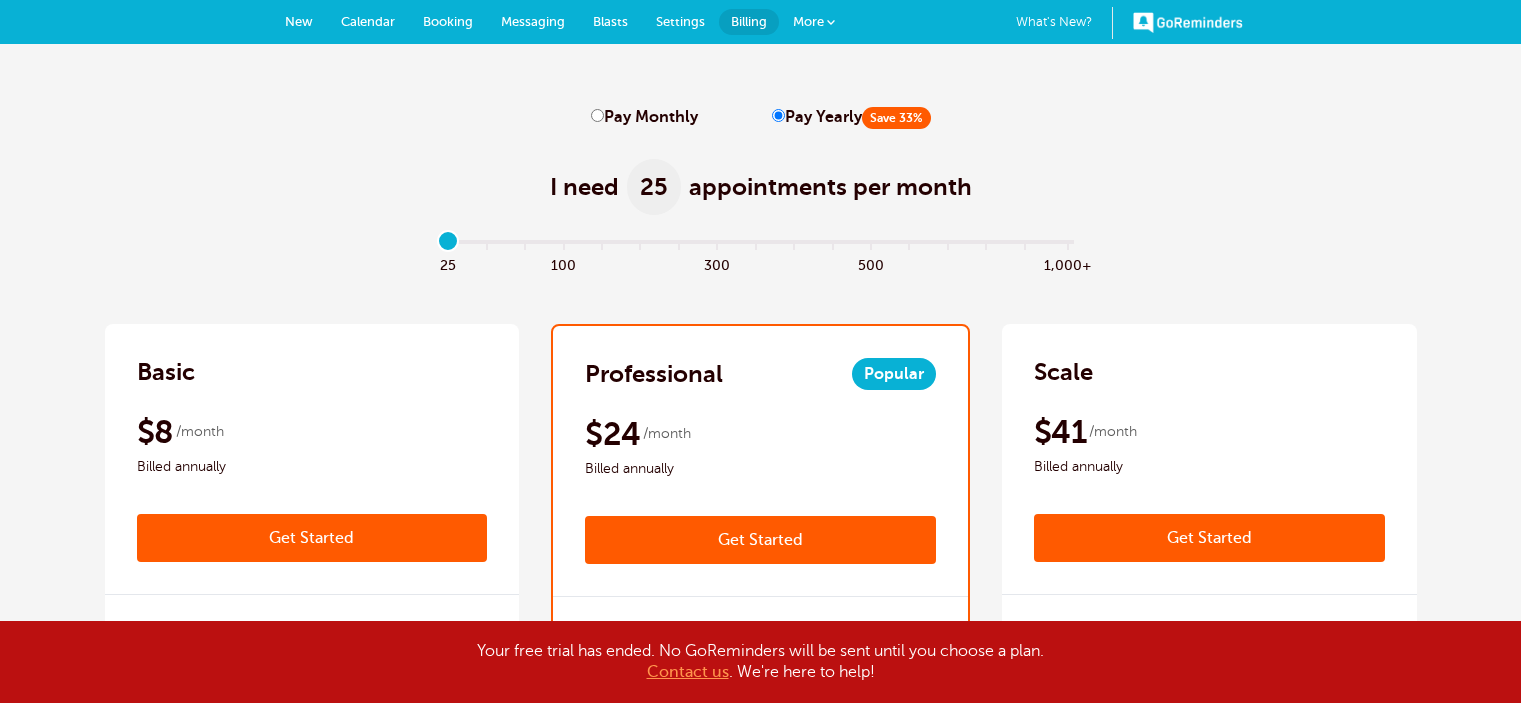 scroll, scrollTop: 0, scrollLeft: 0, axis: both 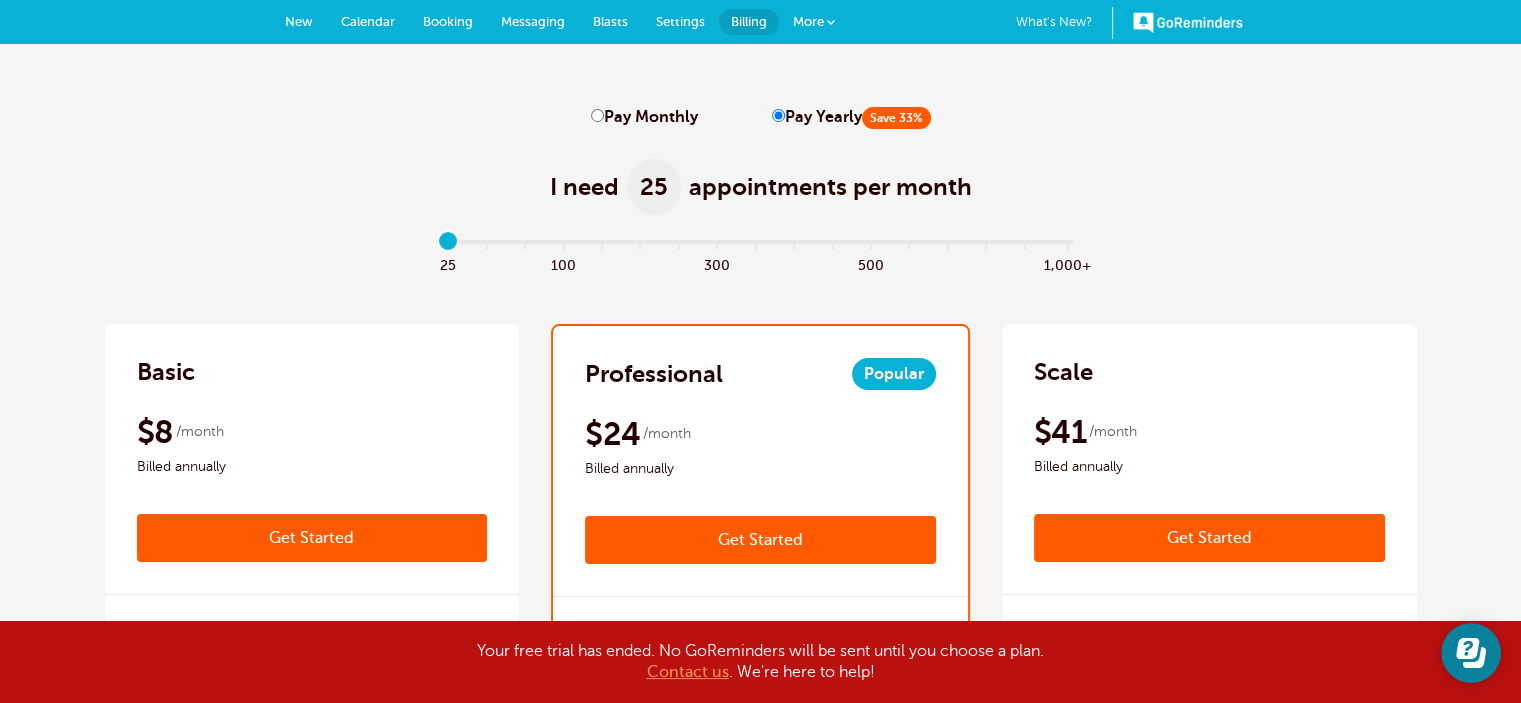 click on "More" at bounding box center [814, 22] 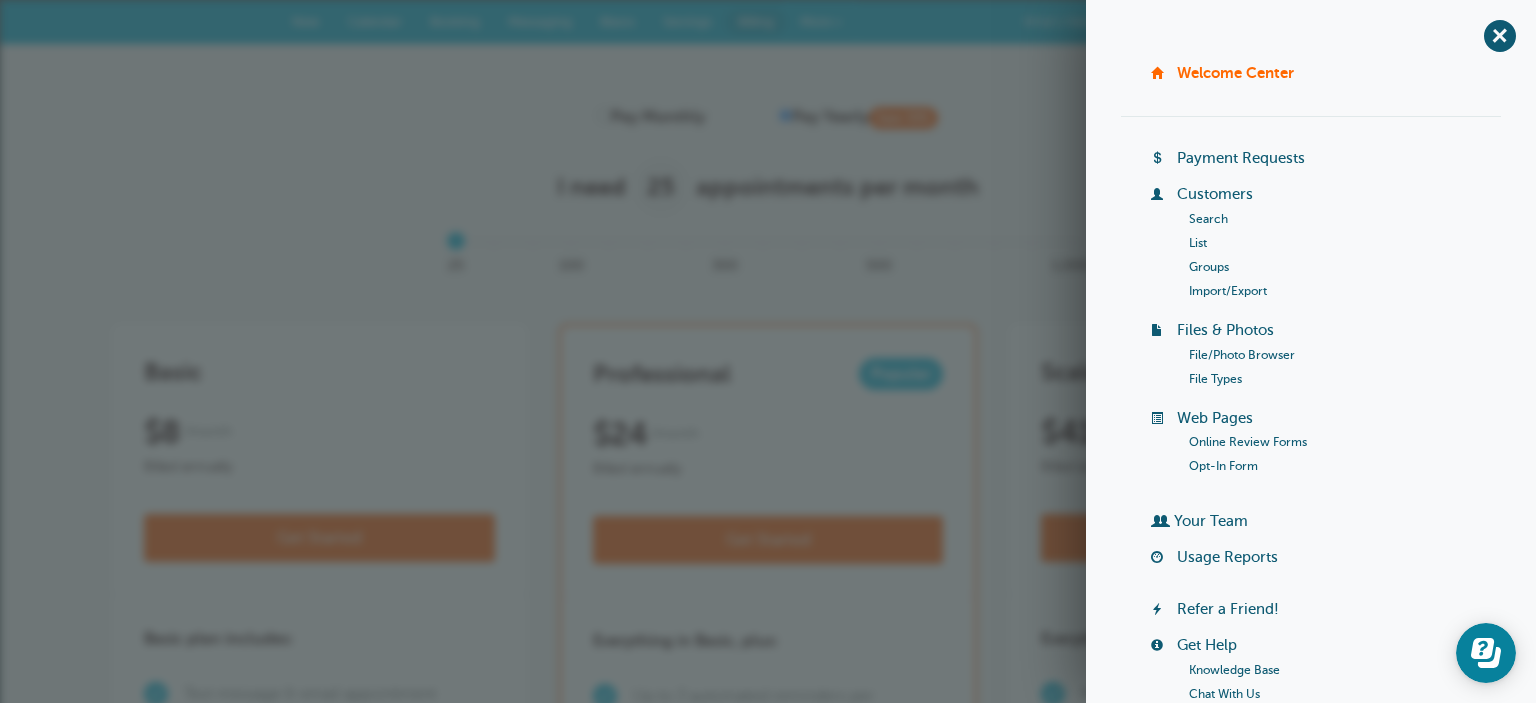 scroll, scrollTop: 262, scrollLeft: 0, axis: vertical 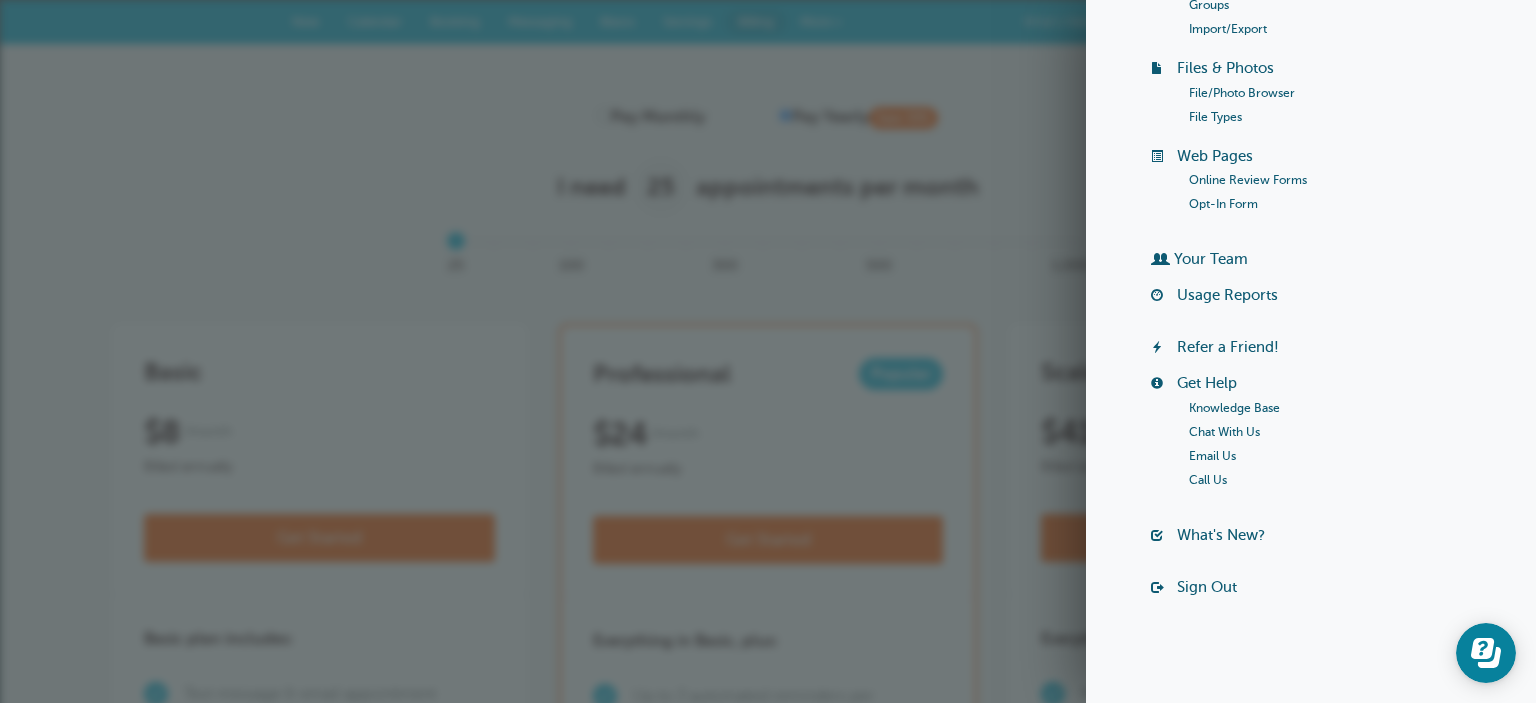 click on "Sign Out" at bounding box center [1207, 587] 